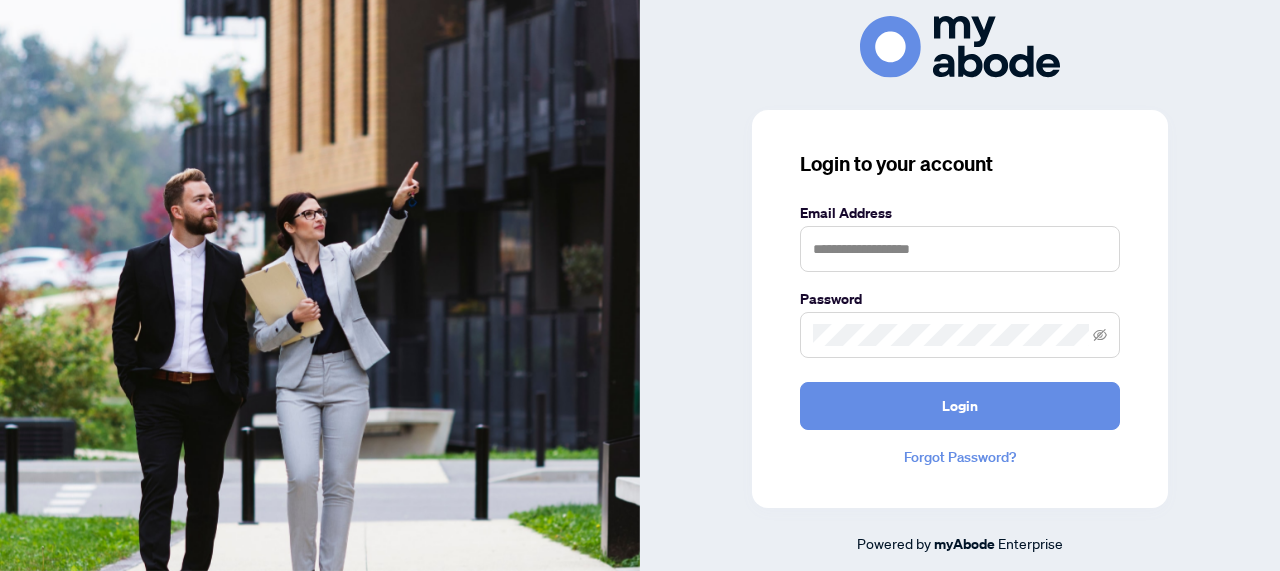scroll, scrollTop: 0, scrollLeft: 0, axis: both 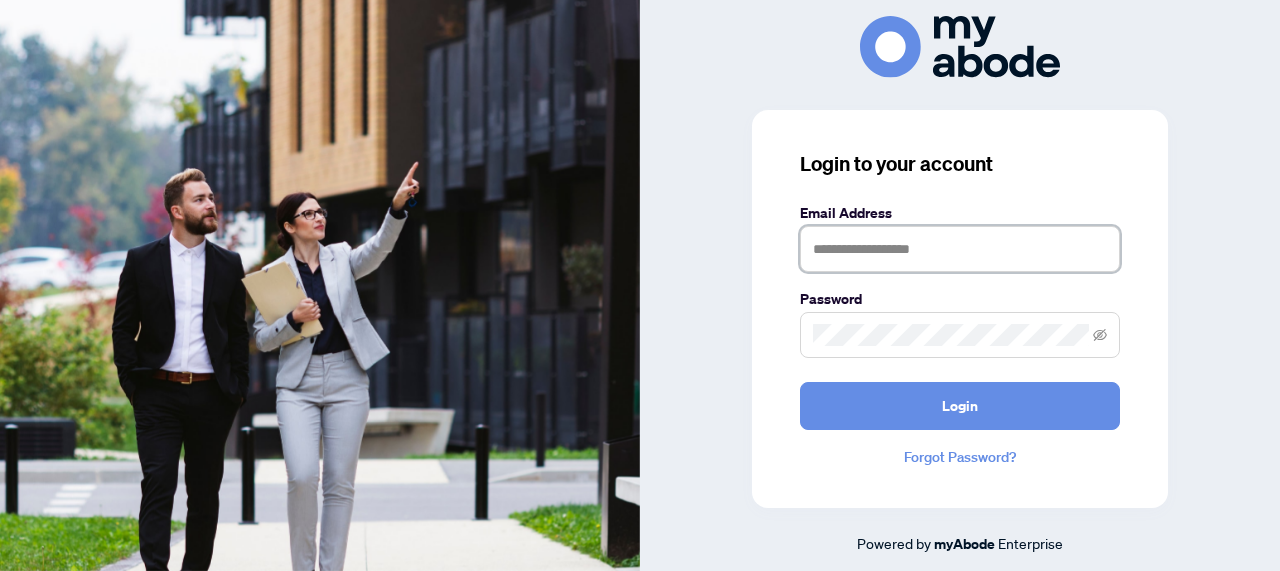 click at bounding box center (960, 249) 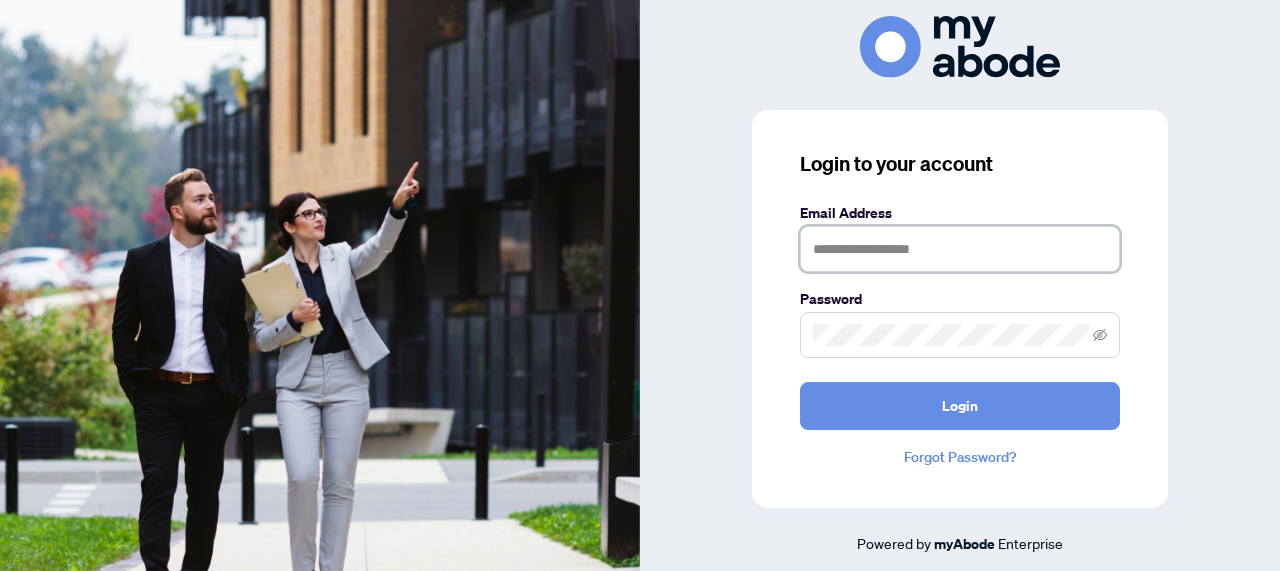 type on "**********" 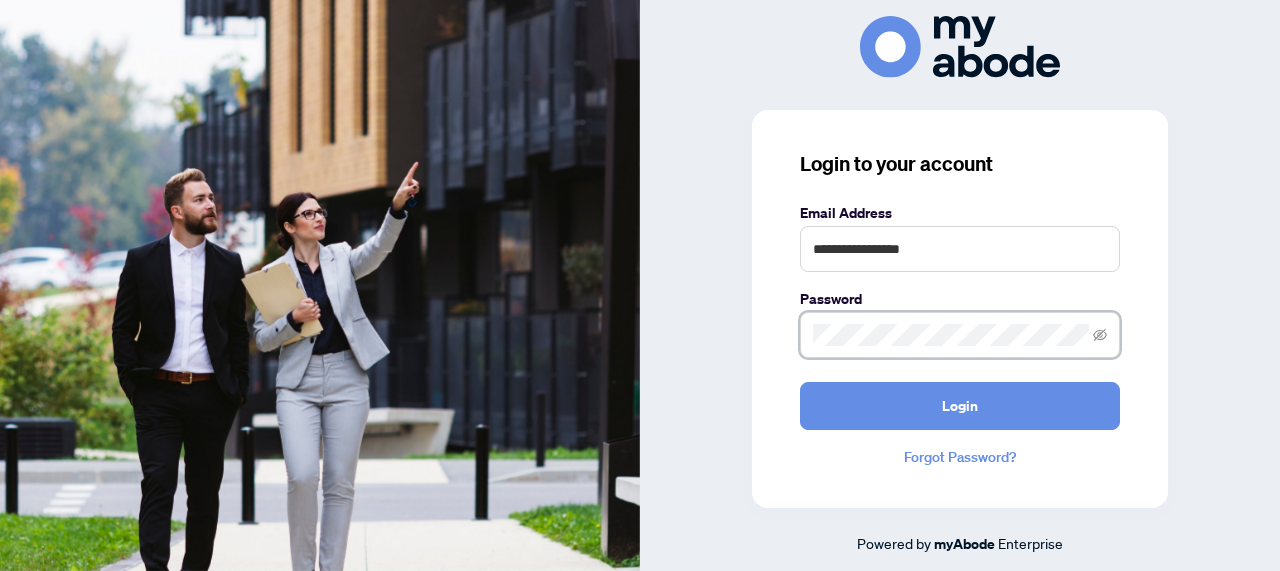 click on "Login" at bounding box center (960, 406) 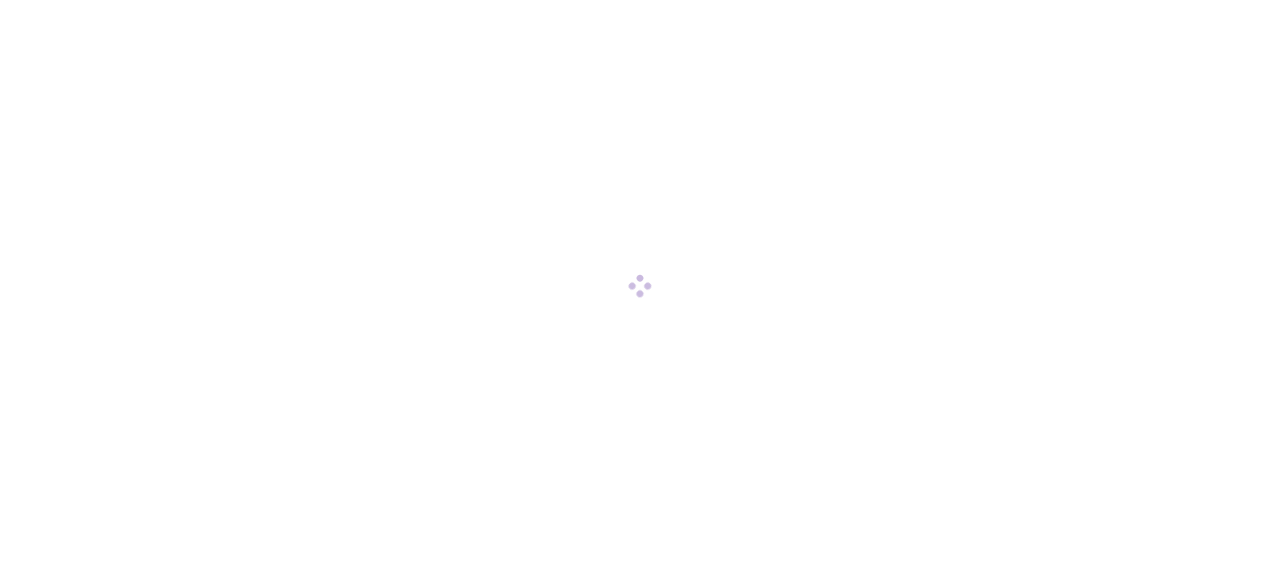scroll, scrollTop: 0, scrollLeft: 0, axis: both 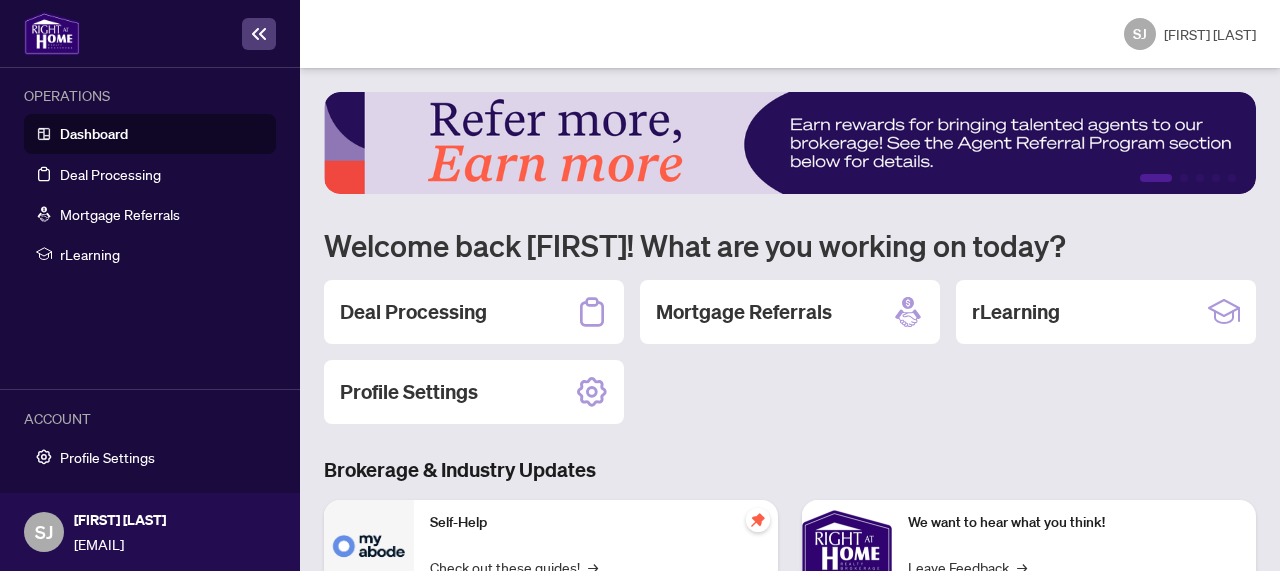 click on "Deal Processing Mortgage Referrals rLearning Profile Settings" at bounding box center [790, 352] 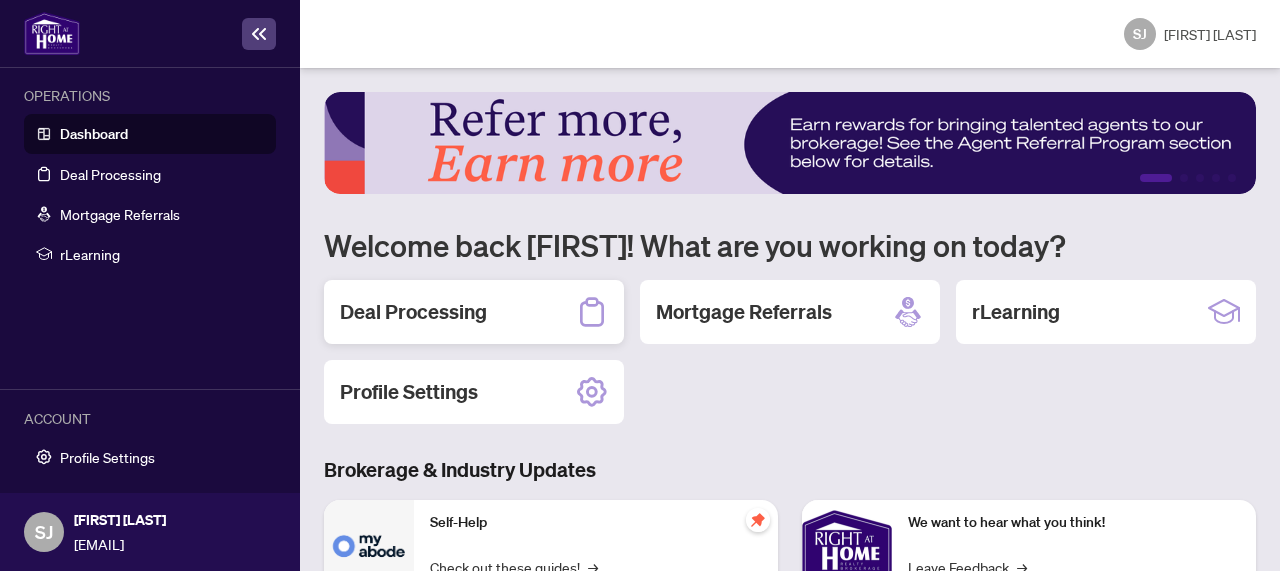 click on "Deal Processing" at bounding box center [413, 312] 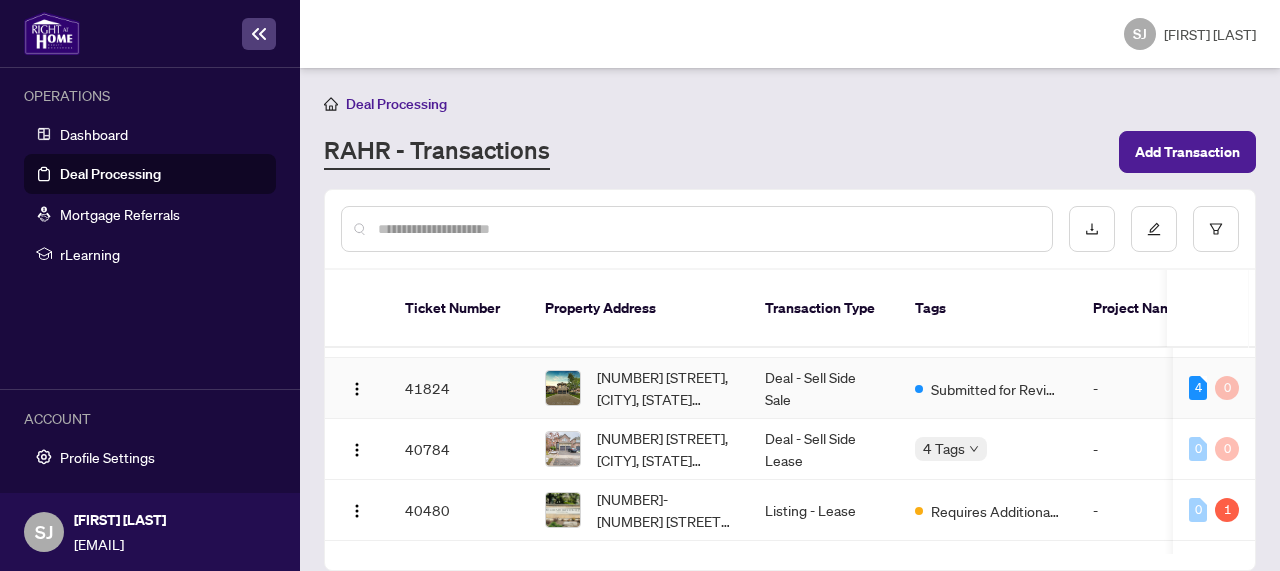 scroll, scrollTop: 297, scrollLeft: 0, axis: vertical 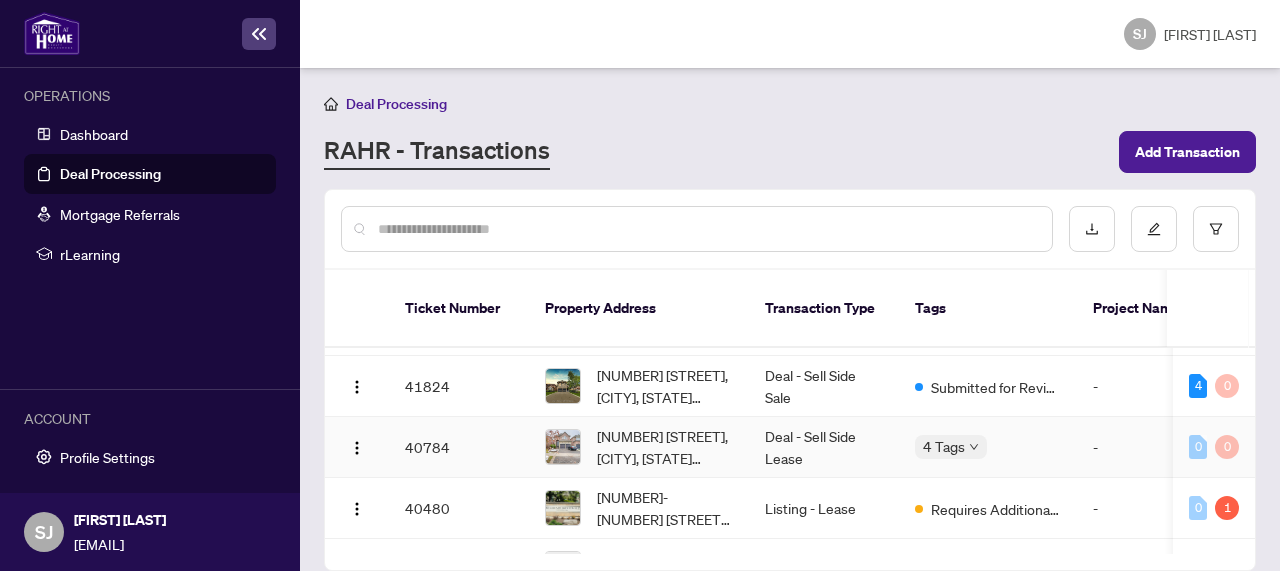 click on "Deal - Sell Side Lease" at bounding box center (824, 447) 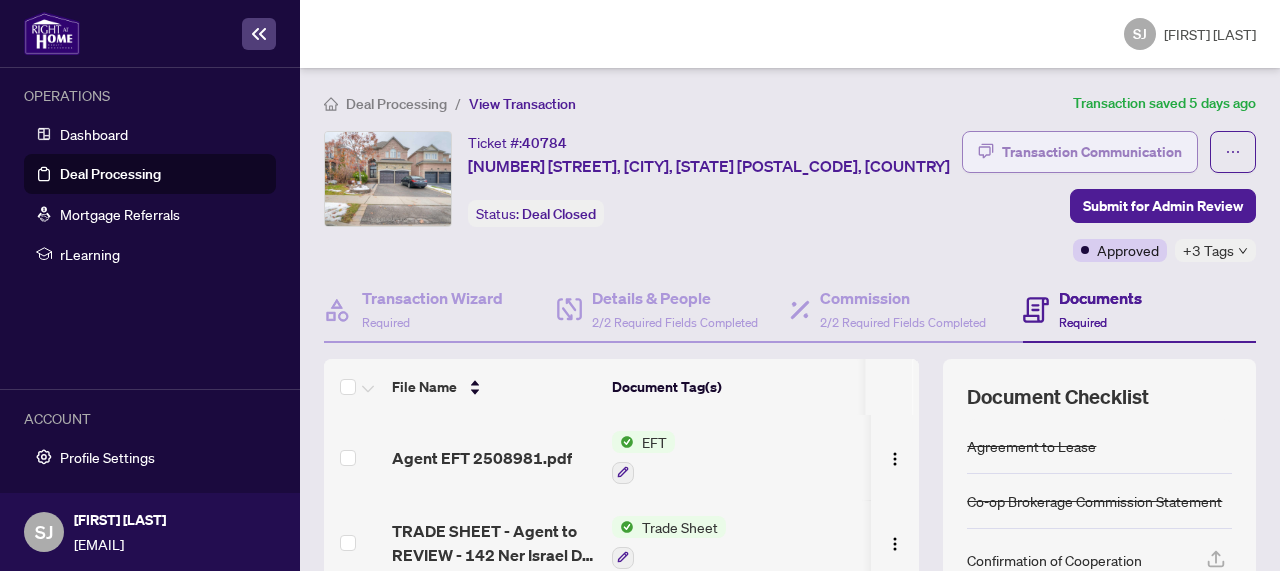 click on "Transaction Communication" at bounding box center (1092, 152) 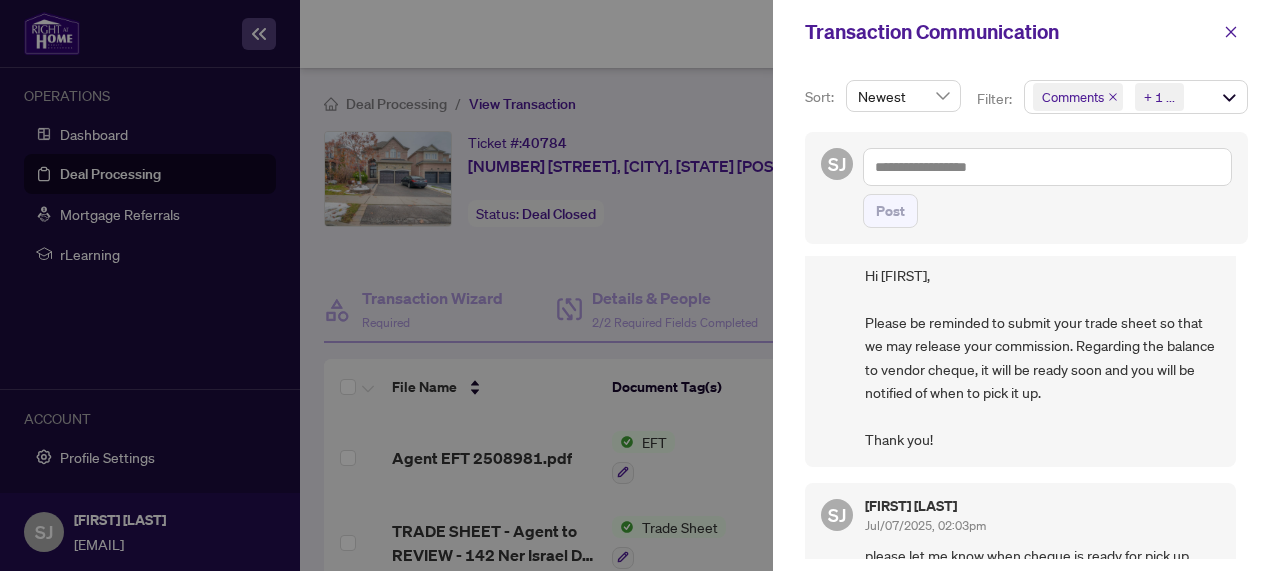 scroll, scrollTop: 694, scrollLeft: 0, axis: vertical 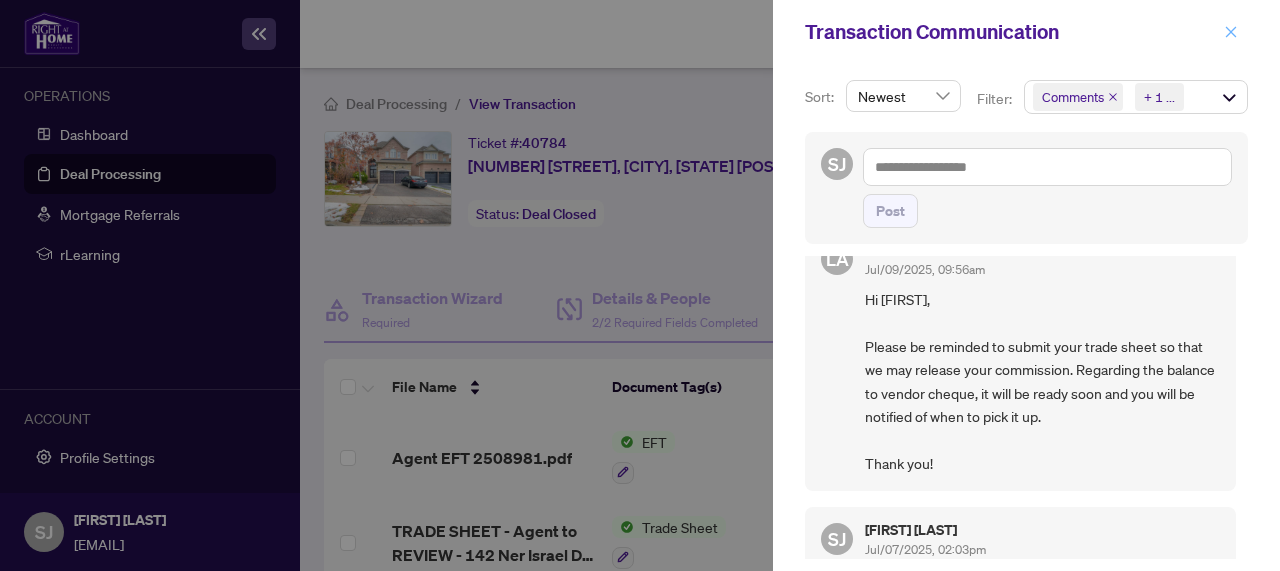 click at bounding box center (1231, 32) 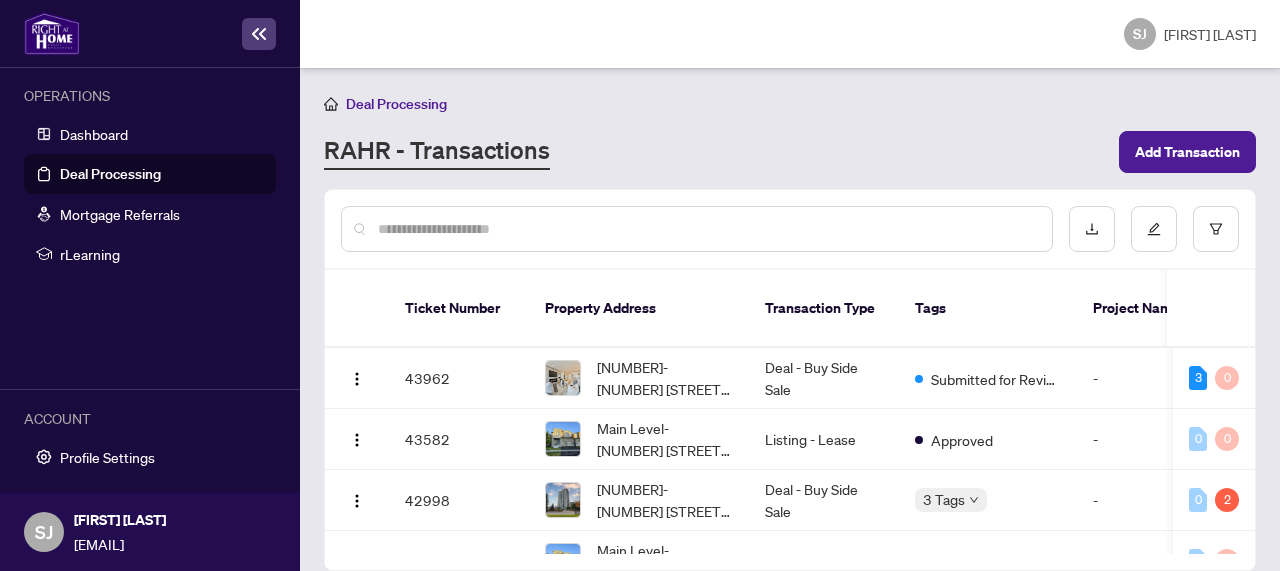 click at bounding box center [707, 229] 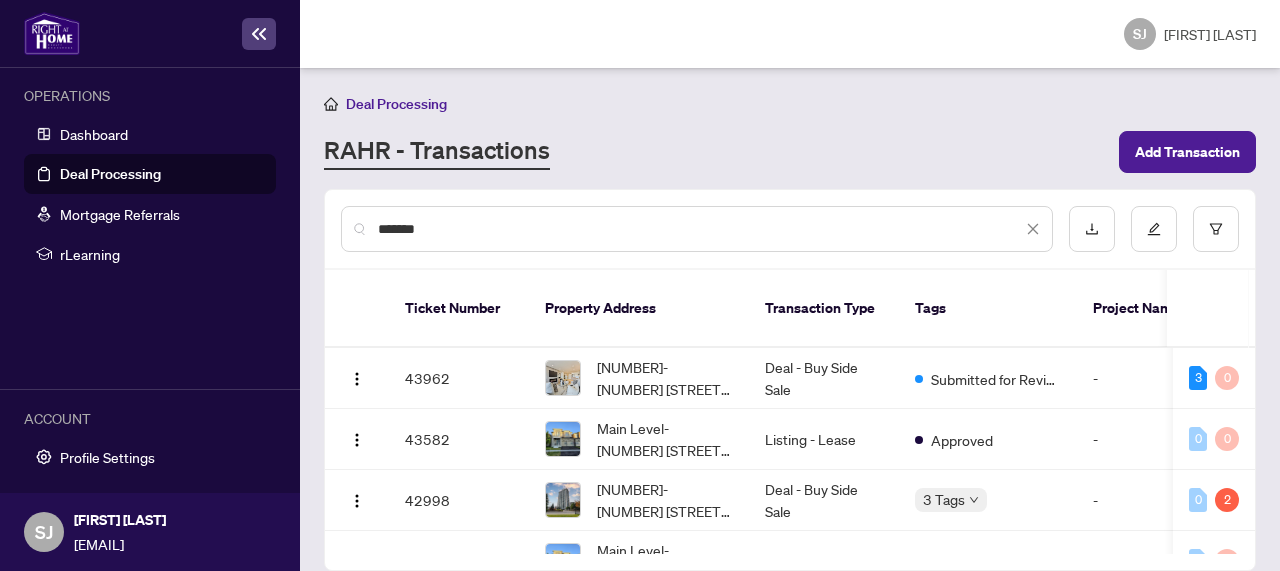 type on "*******" 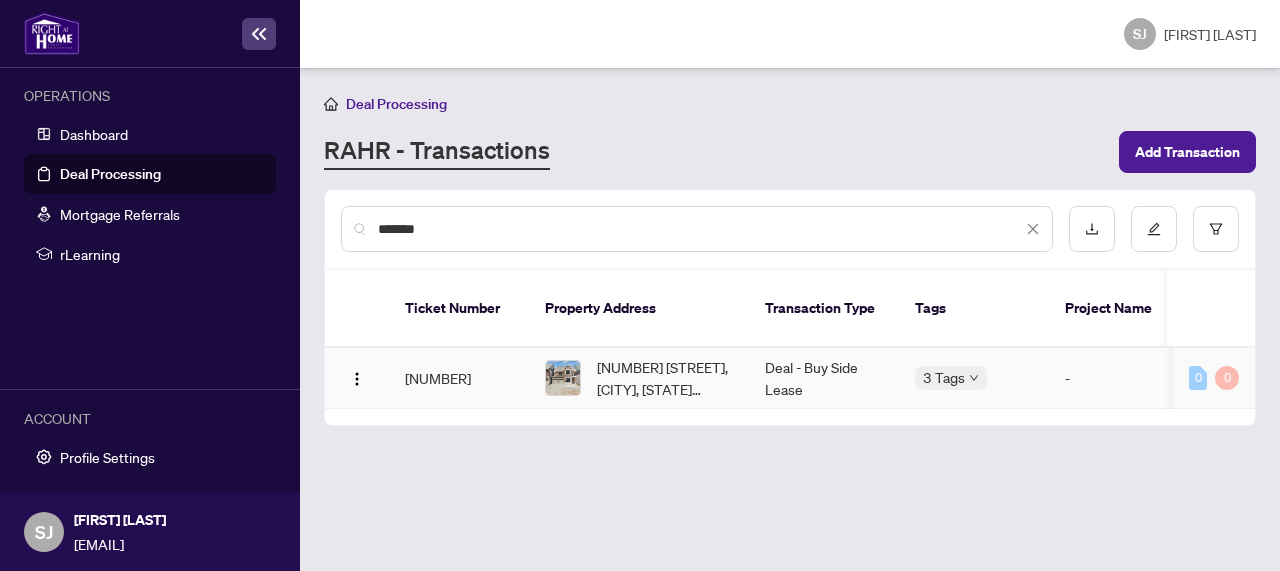 click on "[NUMBER] [STREET], [CITY], [STATE] [POSTAL_CODE], [COUNTRY]" at bounding box center (665, 378) 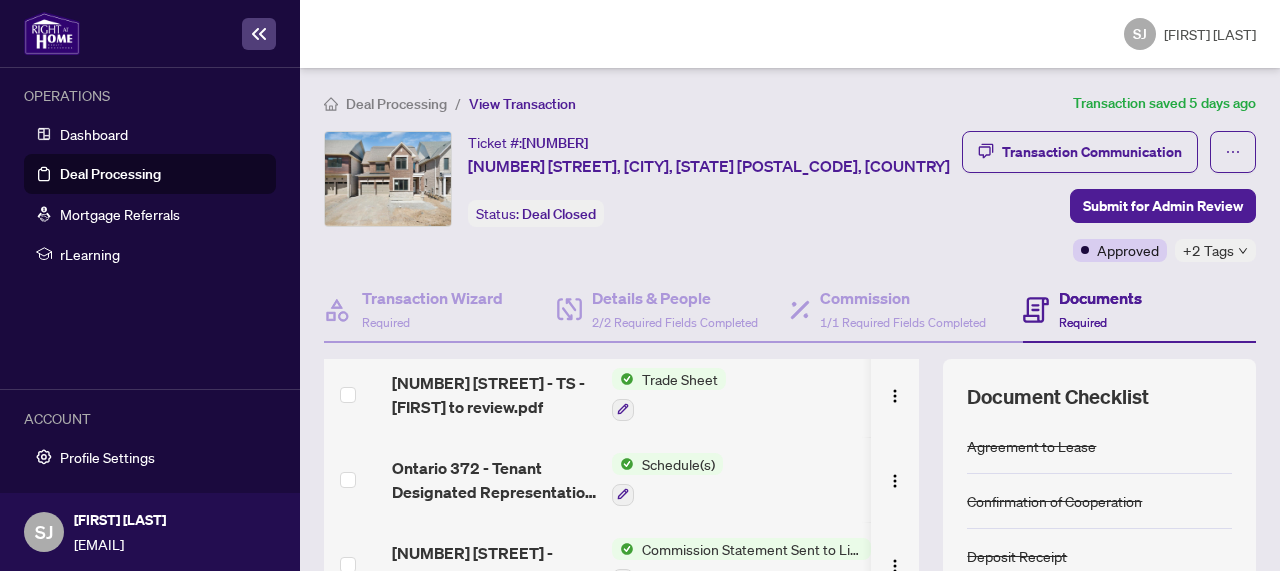 scroll, scrollTop: 190, scrollLeft: 0, axis: vertical 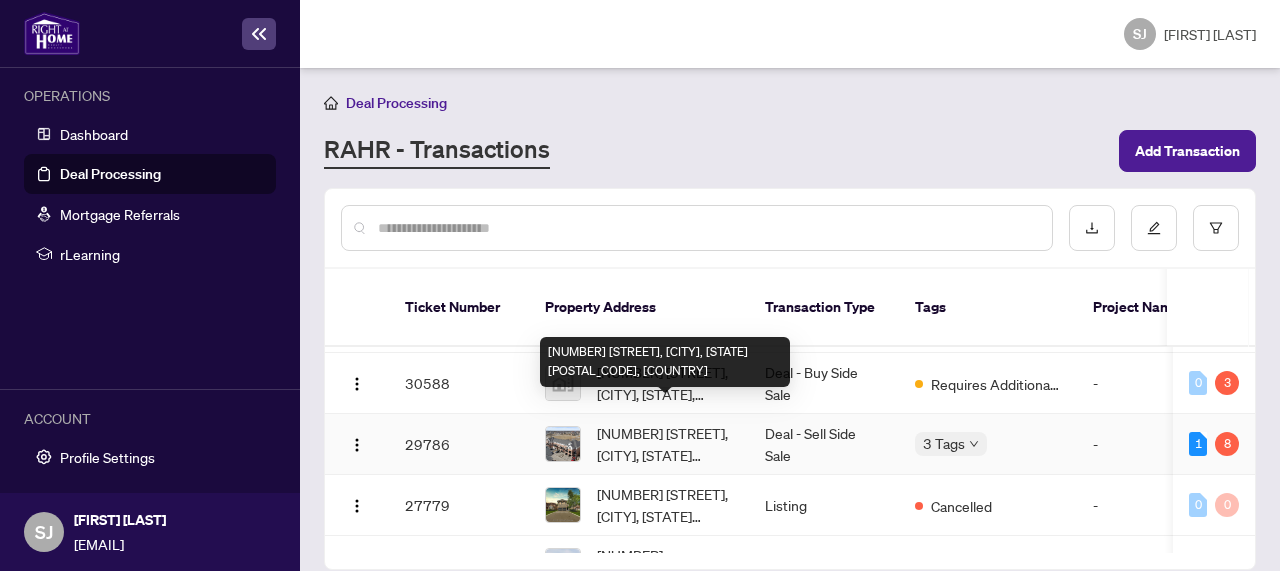 click on "[NUMBER] [STREET], [CITY], [STATE] [POSTAL_CODE], [COUNTRY]" at bounding box center (665, 444) 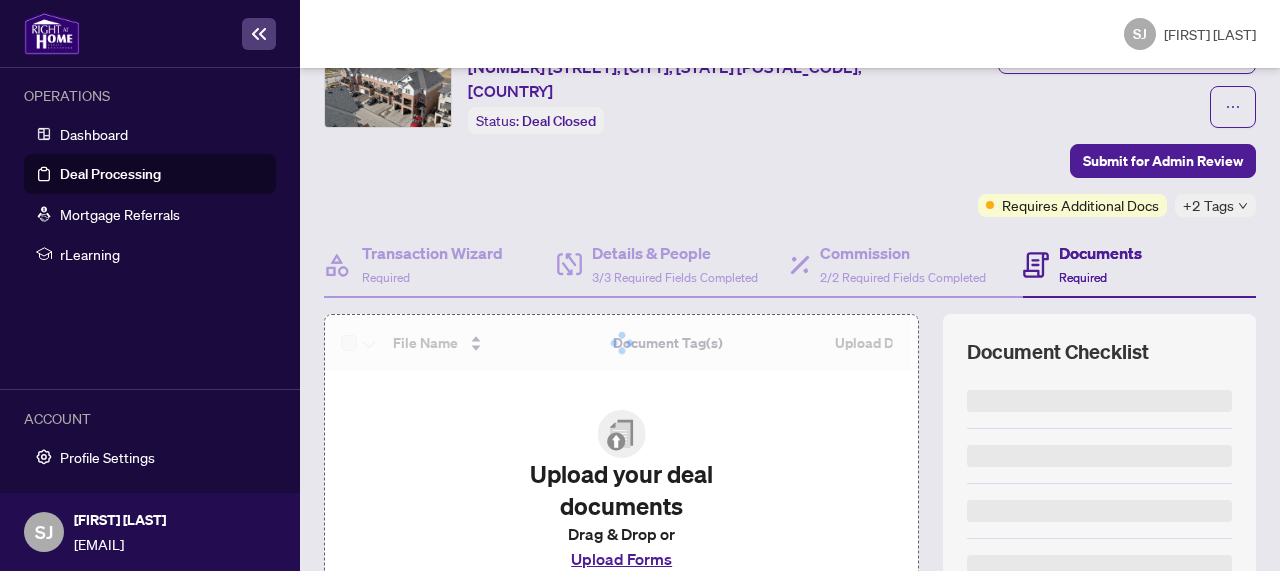 scroll, scrollTop: 247, scrollLeft: 0, axis: vertical 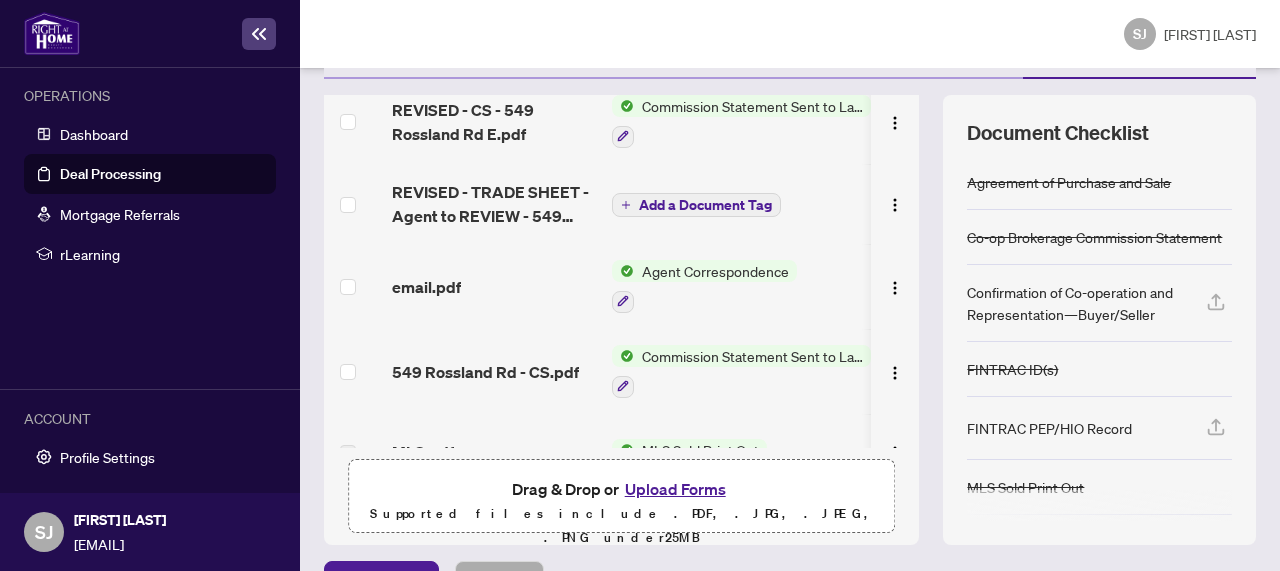 click on "Commission Statement Sent to Lawyer" at bounding box center (752, 356) 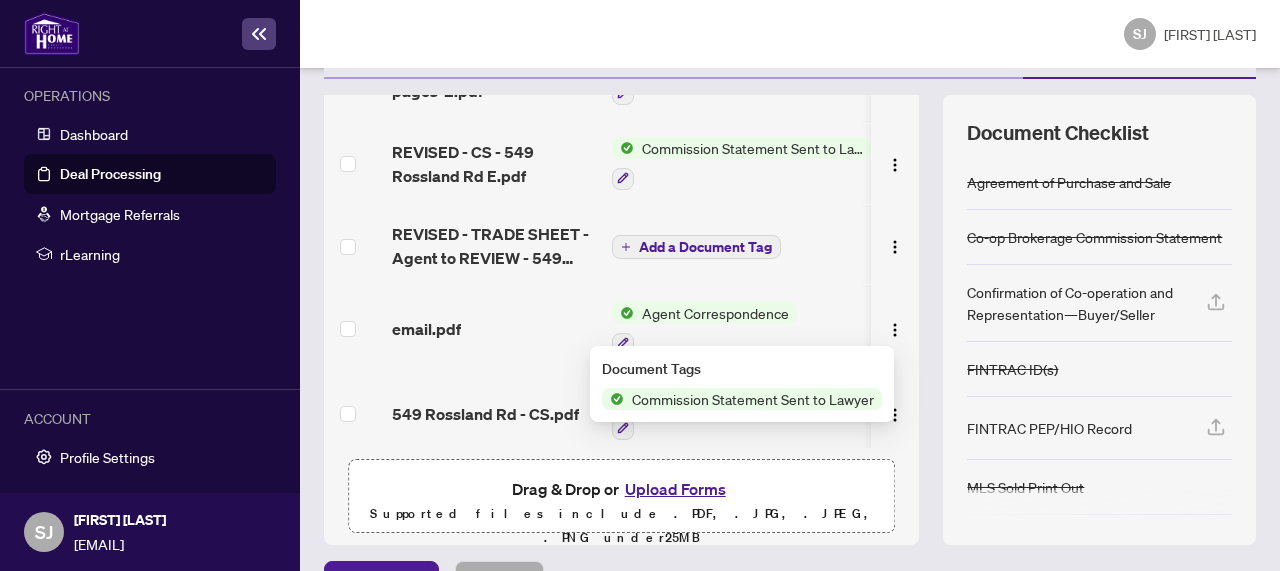 scroll, scrollTop: 603, scrollLeft: 0, axis: vertical 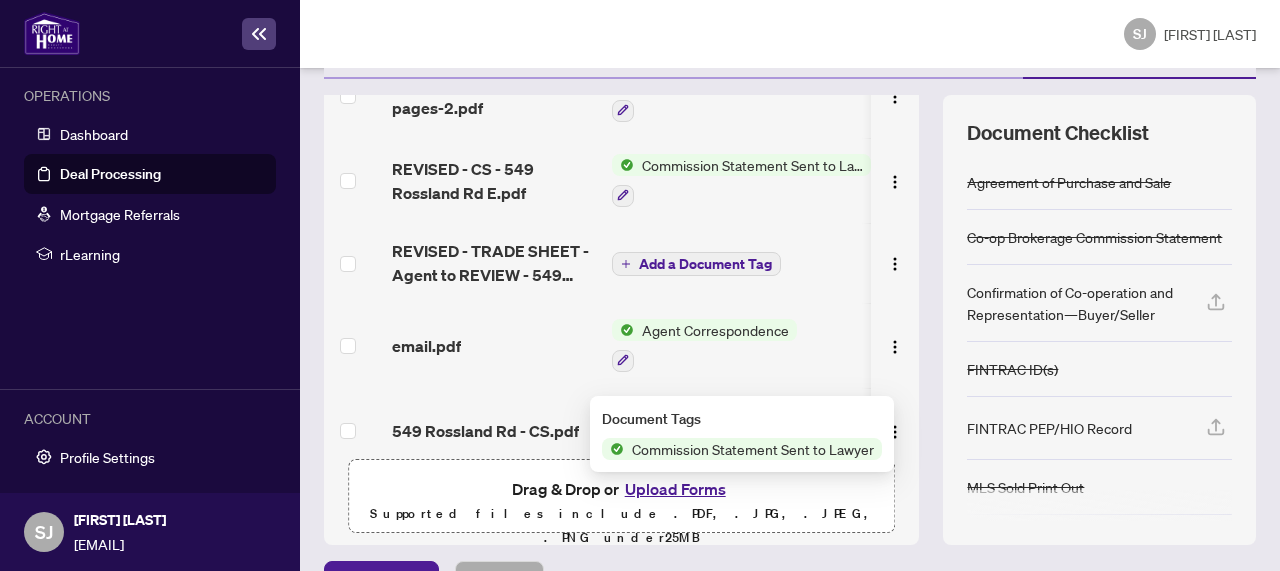 click on "email.pdf" at bounding box center [494, 346] 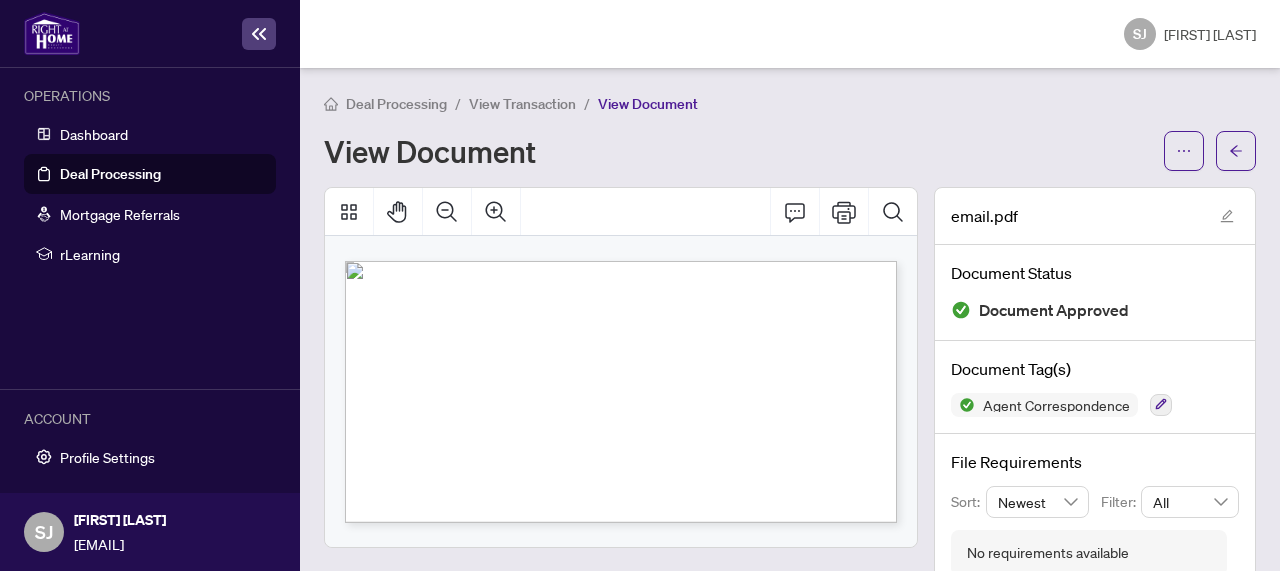 scroll, scrollTop: 5, scrollLeft: 0, axis: vertical 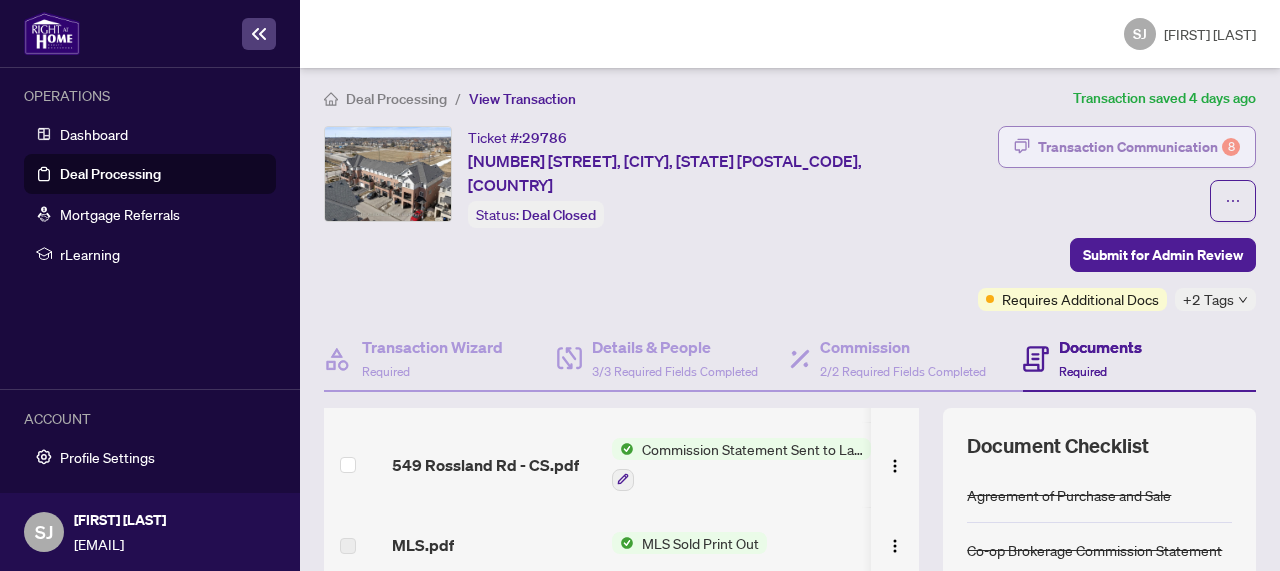 click on "Transaction Communication 8" at bounding box center [1139, 147] 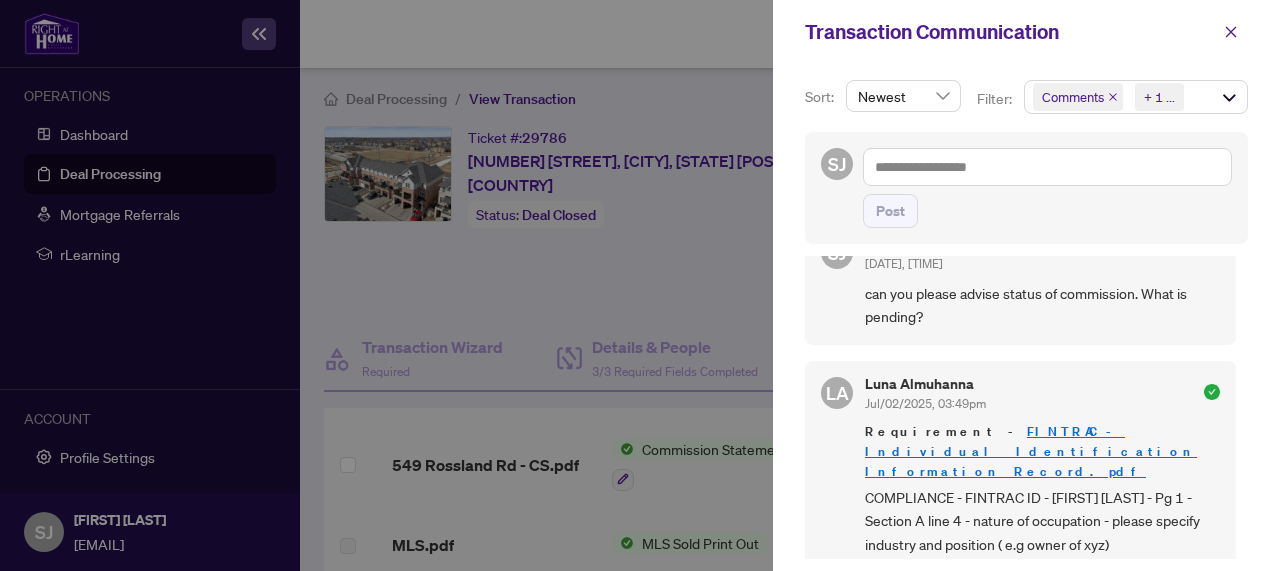scroll, scrollTop: 0, scrollLeft: 0, axis: both 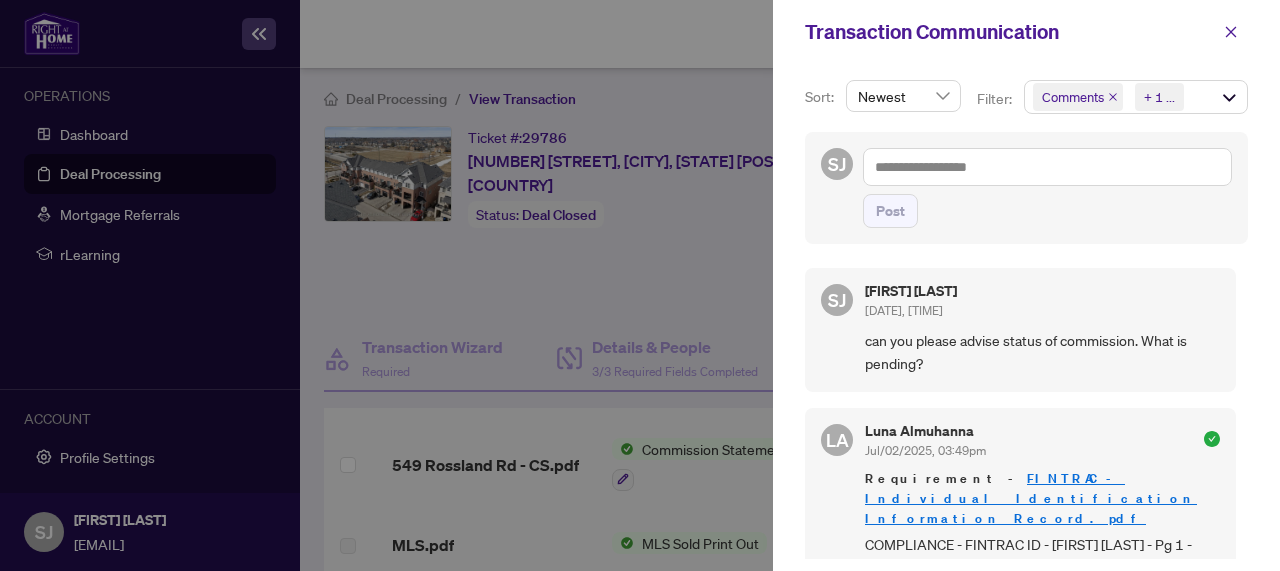 click on "Comments" at bounding box center [1078, 97] 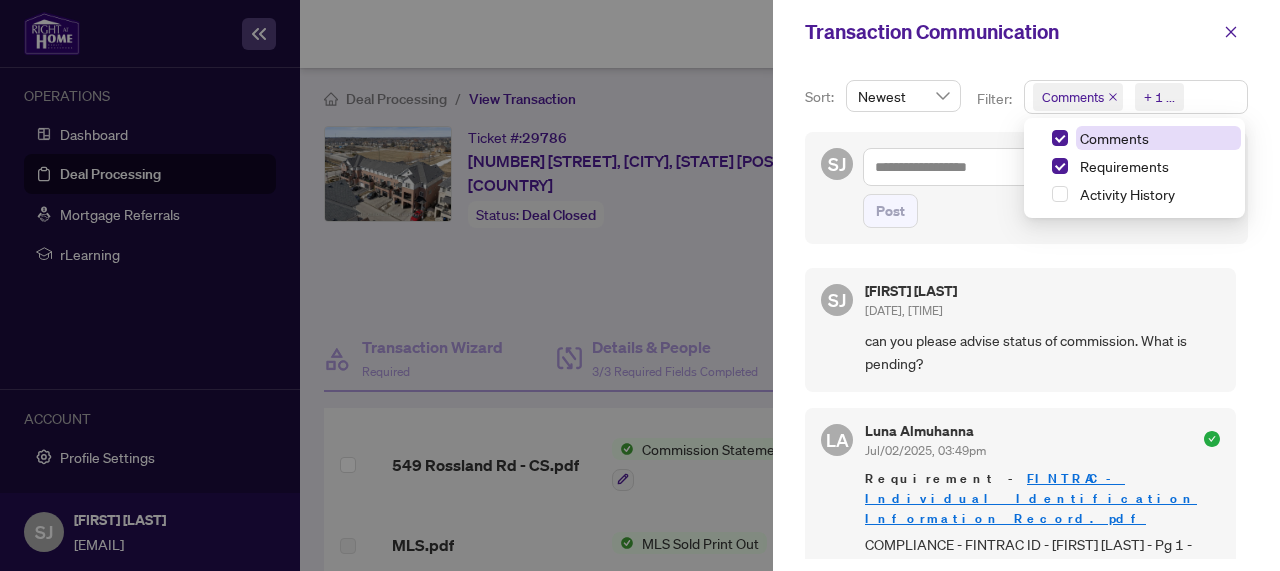 click on "Comments" at bounding box center [1114, 138] 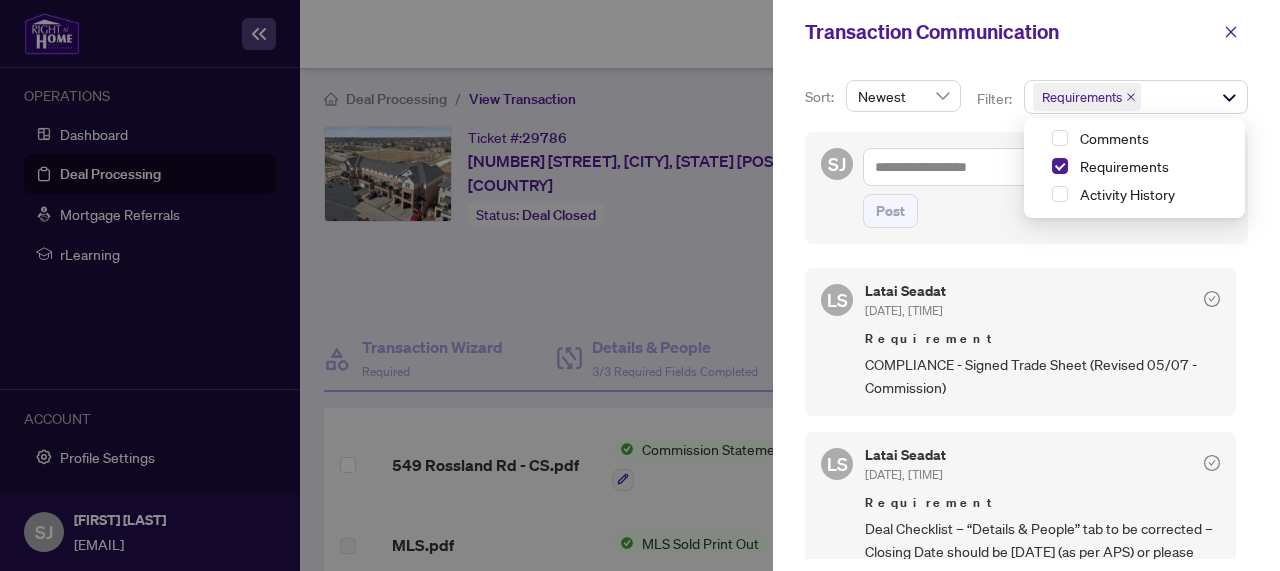 click on "COMPLIANCE - Signed Trade Sheet (Revised 05/07 - Commission)" at bounding box center [1042, 376] 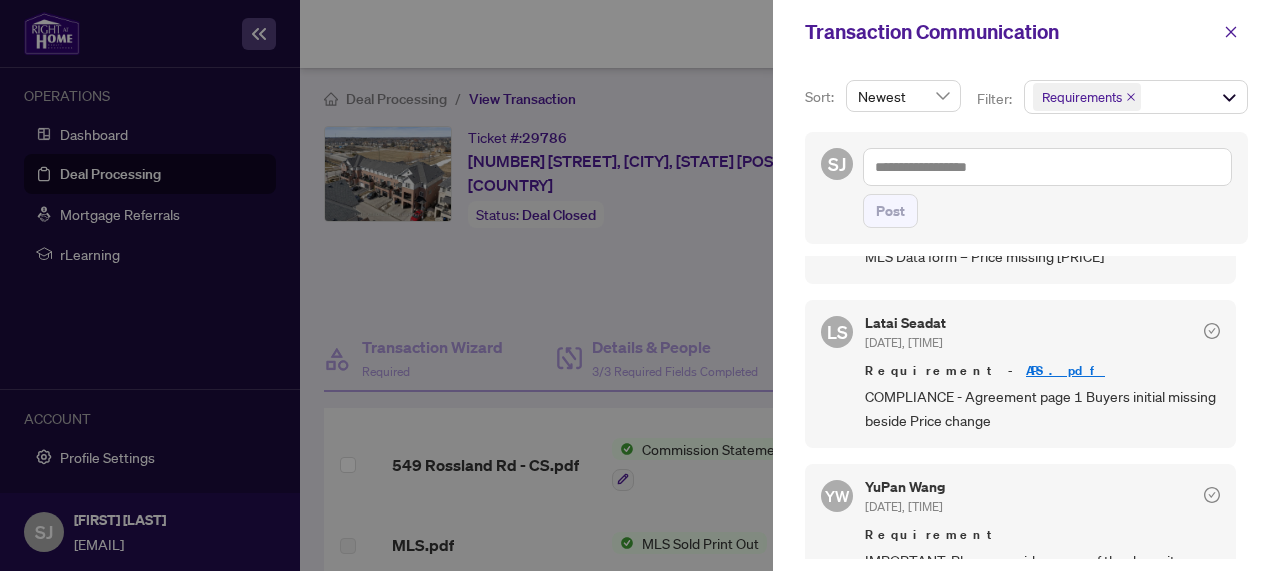 scroll, scrollTop: 976, scrollLeft: 0, axis: vertical 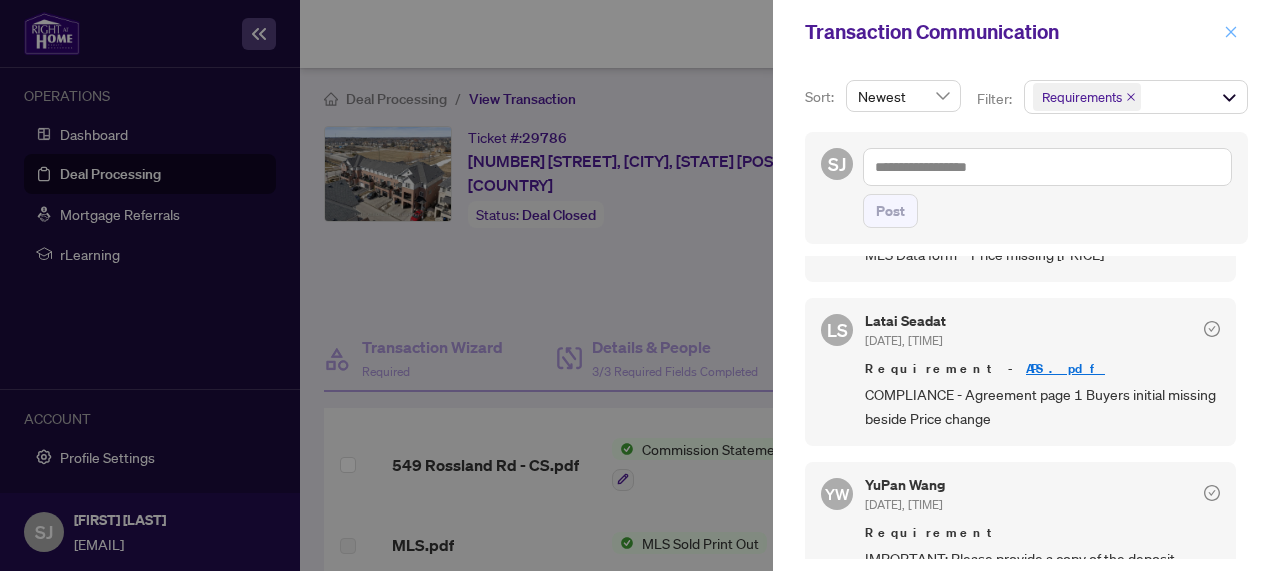 click at bounding box center (1231, 32) 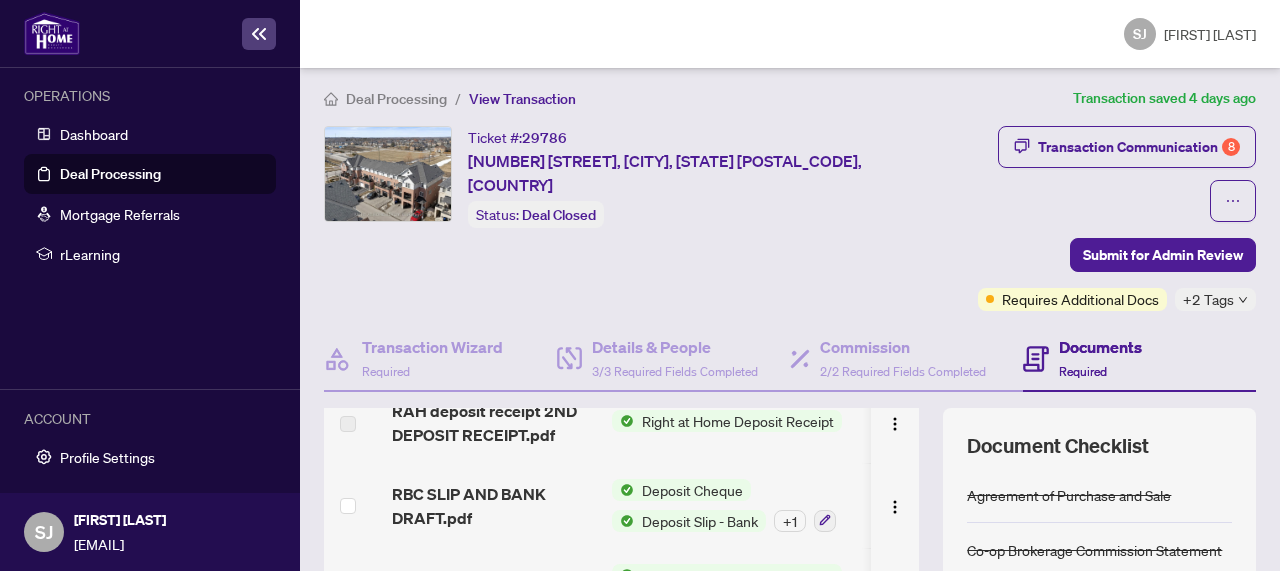 scroll, scrollTop: 1109, scrollLeft: 0, axis: vertical 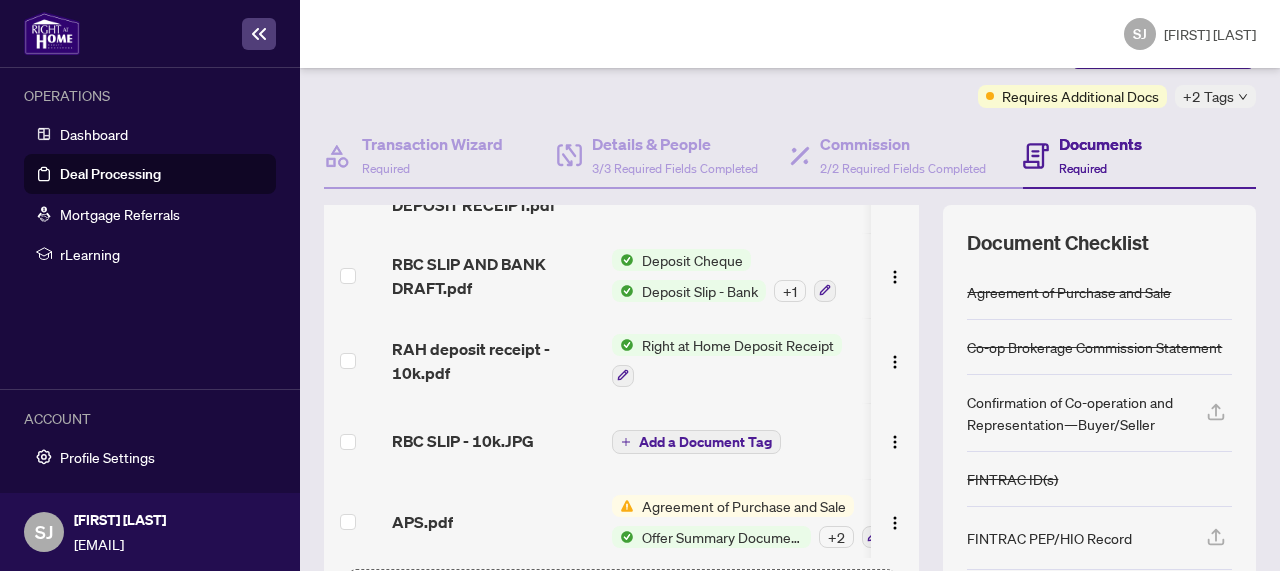 click on "Add a Document Tag" at bounding box center [705, 442] 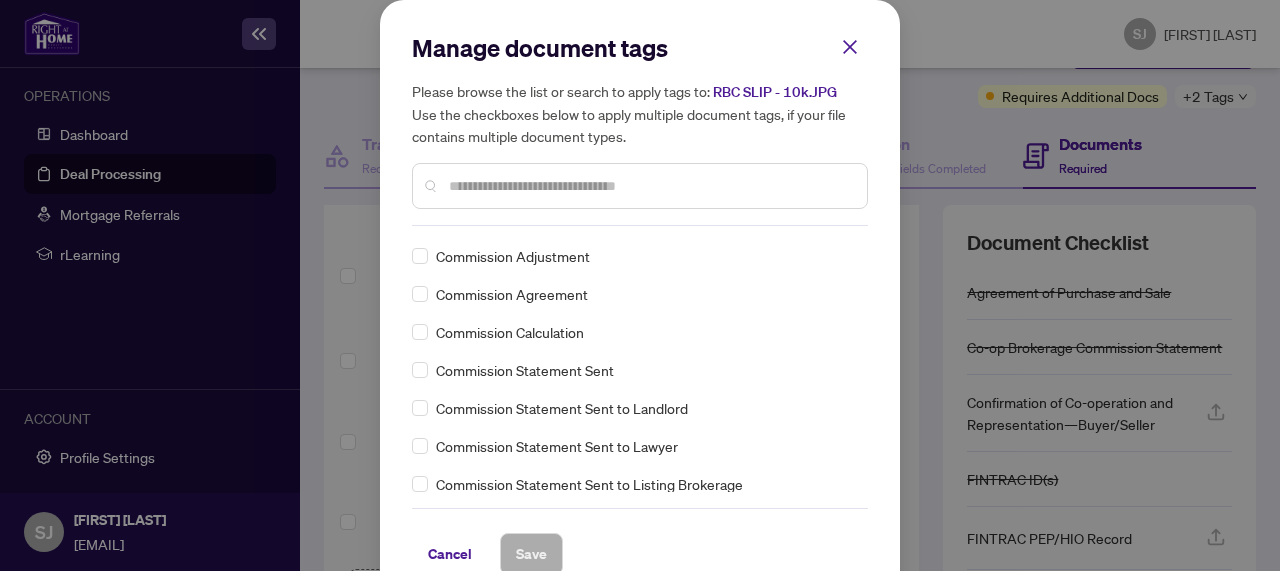 scroll, scrollTop: 707, scrollLeft: 0, axis: vertical 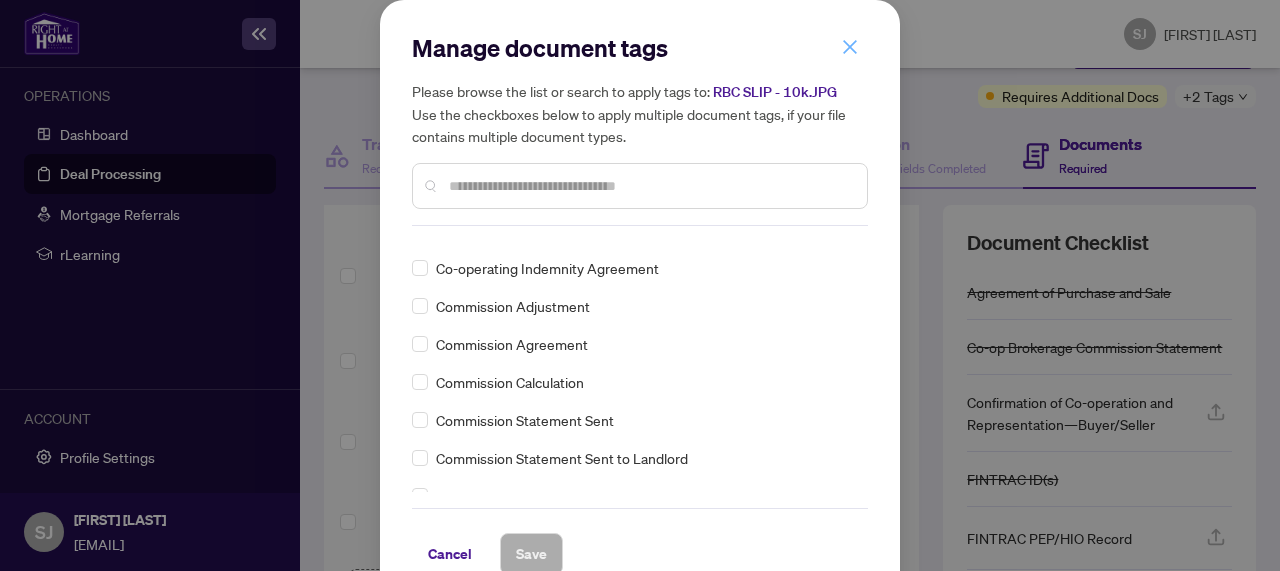 click at bounding box center (850, 47) 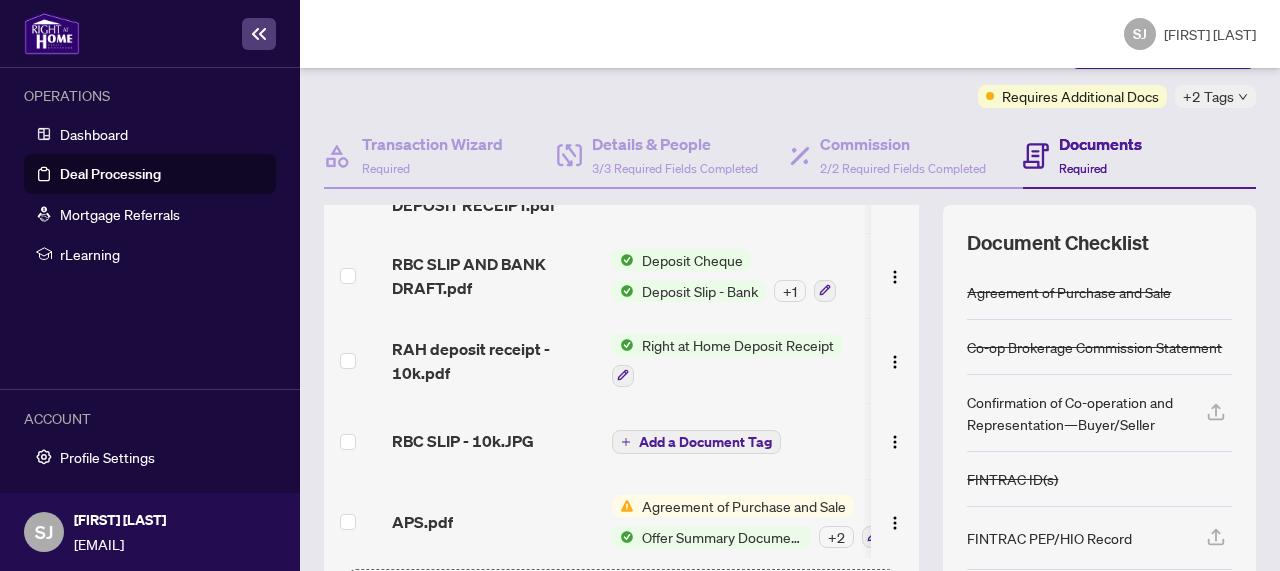 click on "RBC SLIP - 10k.JPG" at bounding box center (463, 441) 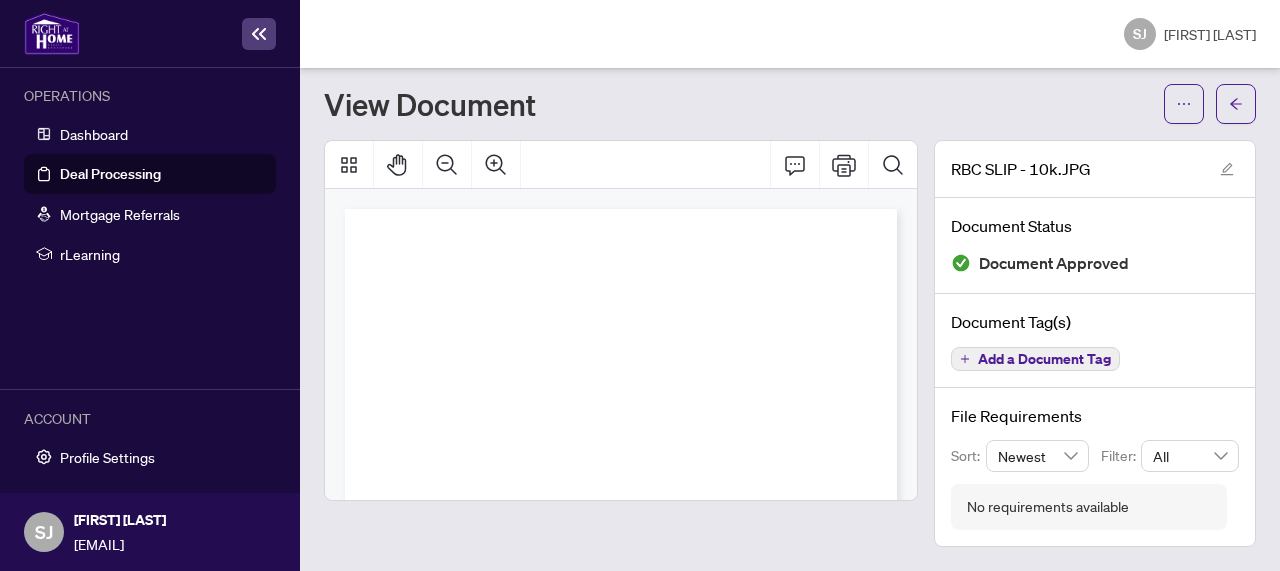 scroll, scrollTop: 45, scrollLeft: 0, axis: vertical 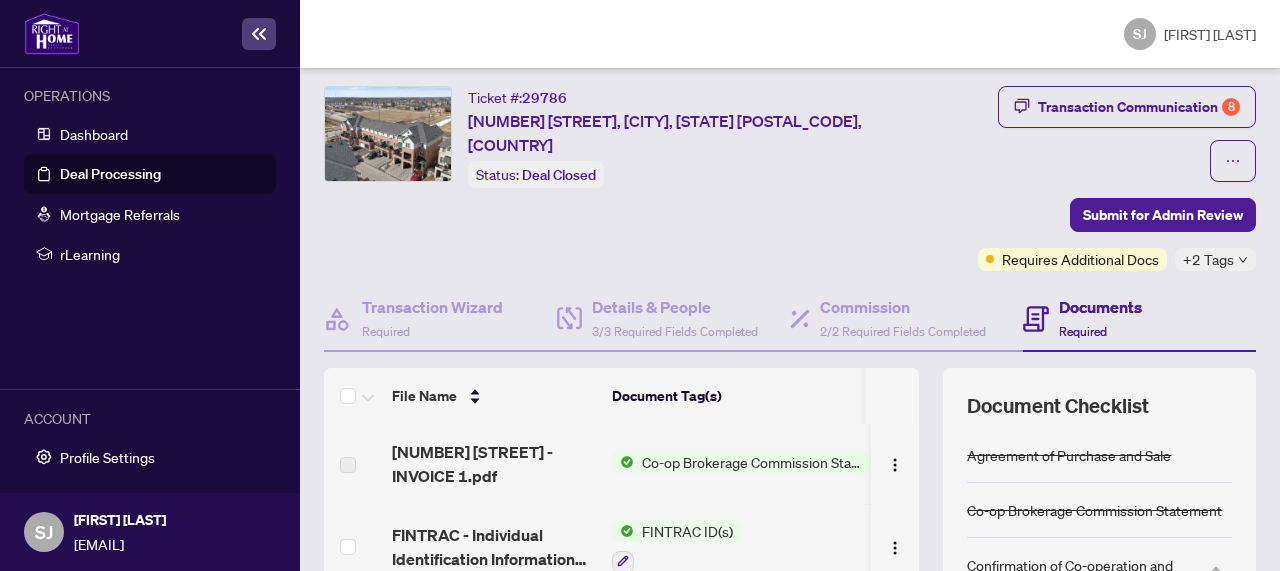 click on "+2 Tags" at bounding box center [1208, 259] 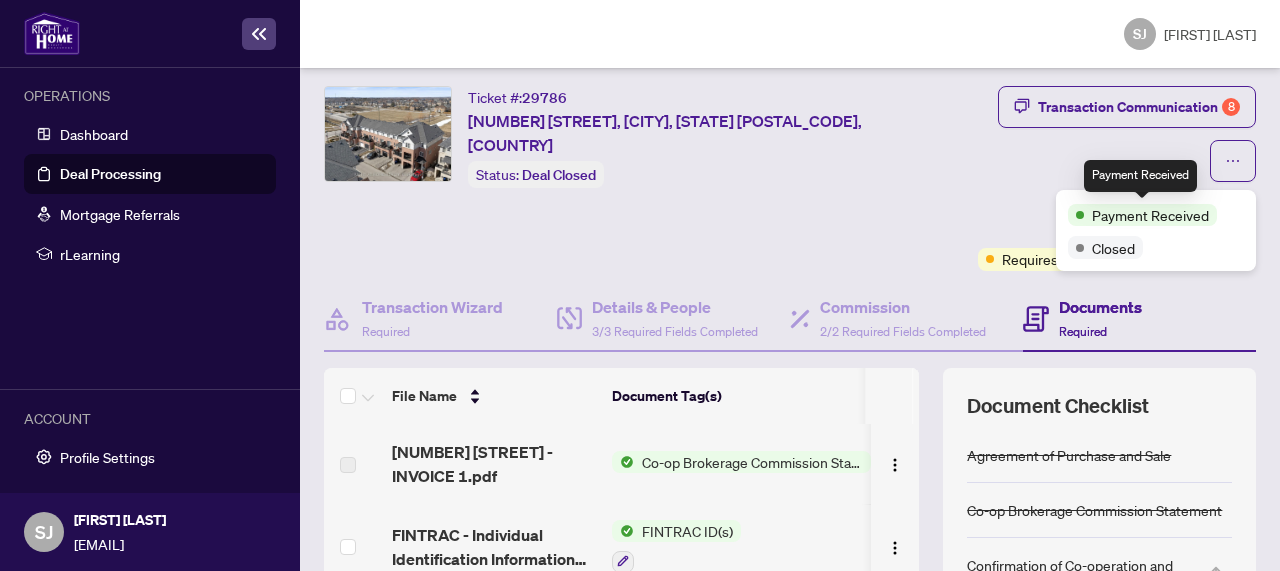click on "Payment Received" at bounding box center (1150, 215) 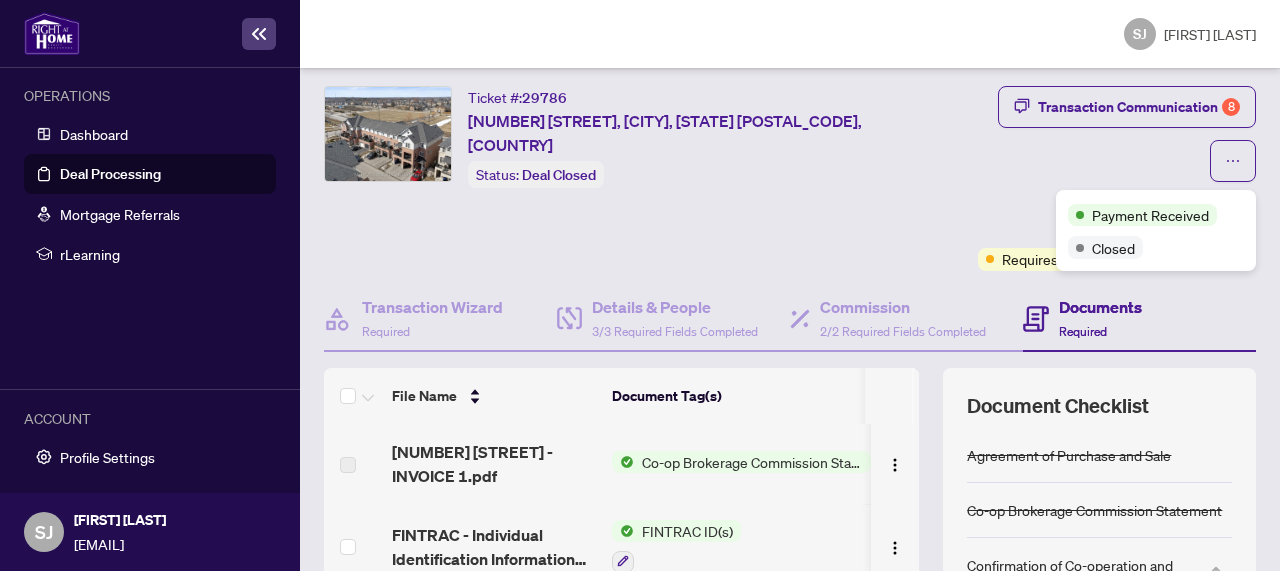 click on "Closed" at bounding box center (1113, 248) 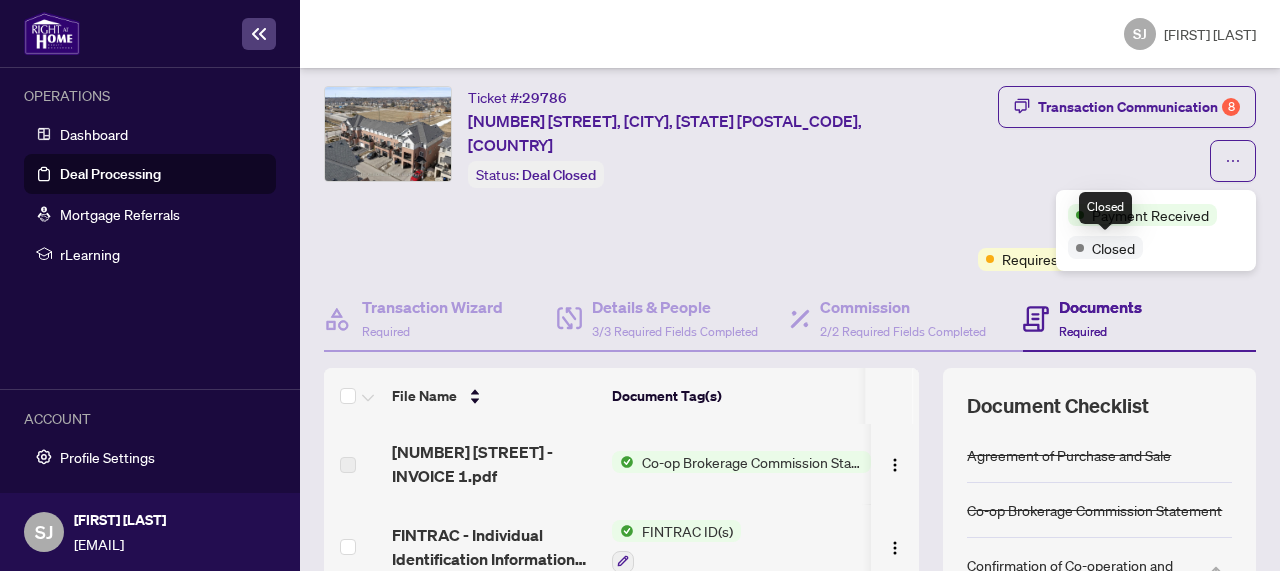 click on "Closed" at bounding box center (1105, 208) 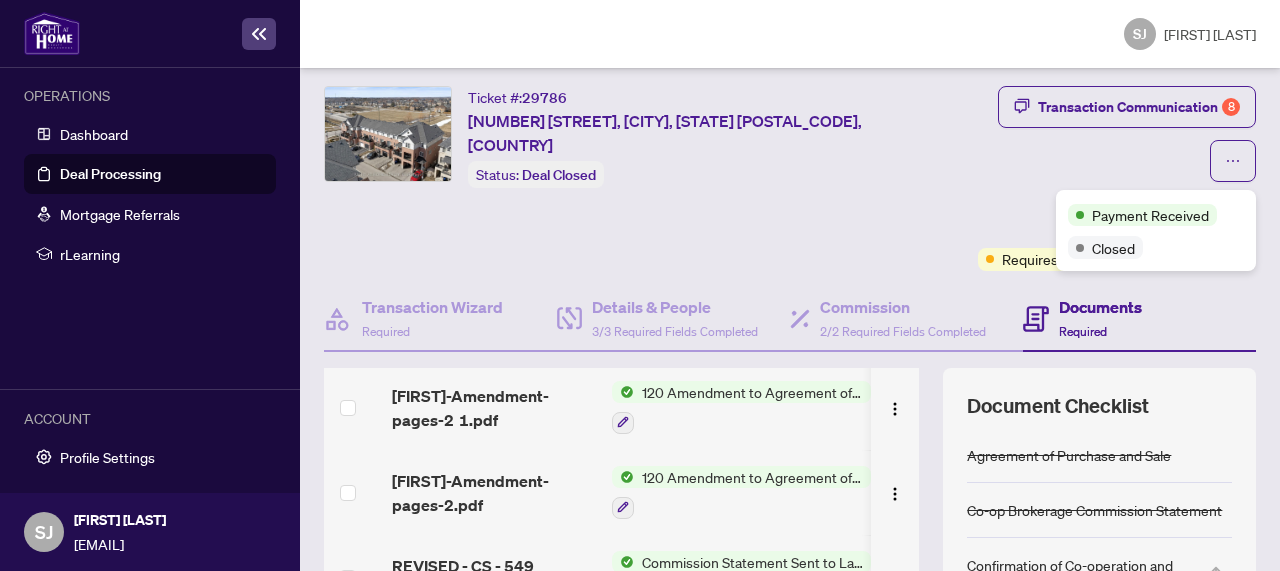 scroll, scrollTop: 480, scrollLeft: 0, axis: vertical 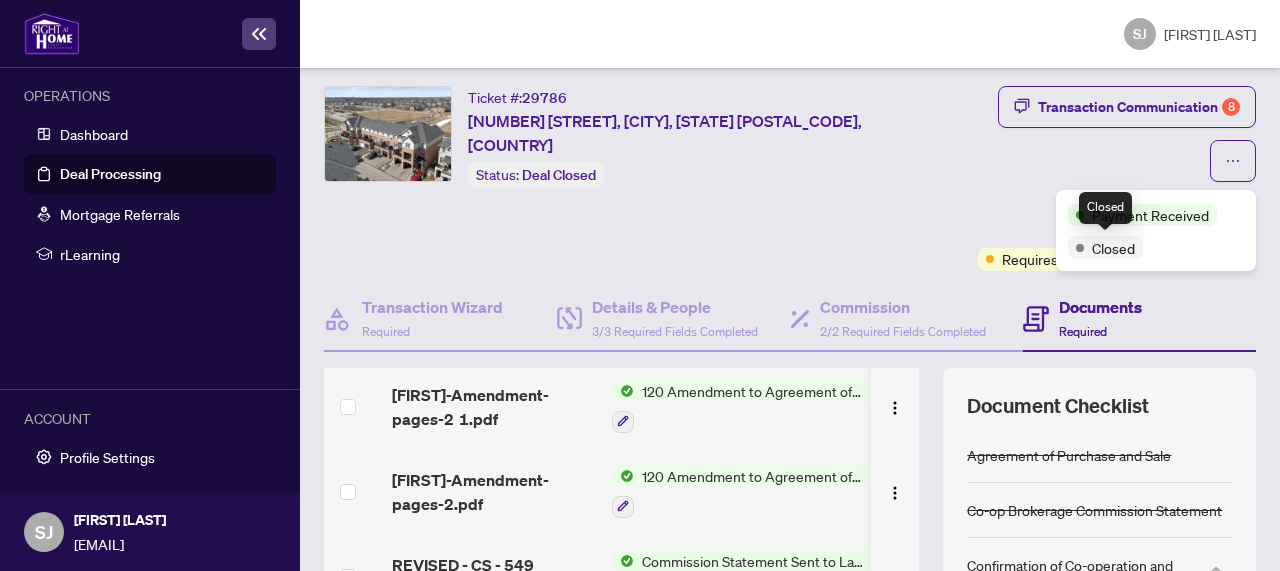 click on "Payment Received" at bounding box center [1150, 215] 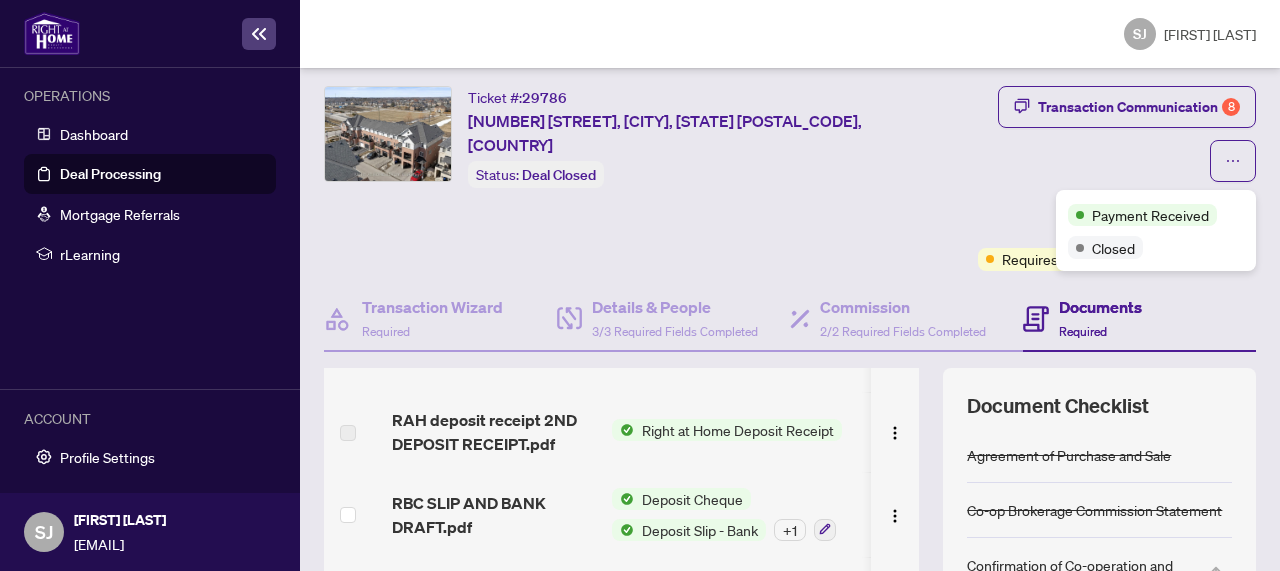 scroll, scrollTop: 1109, scrollLeft: 0, axis: vertical 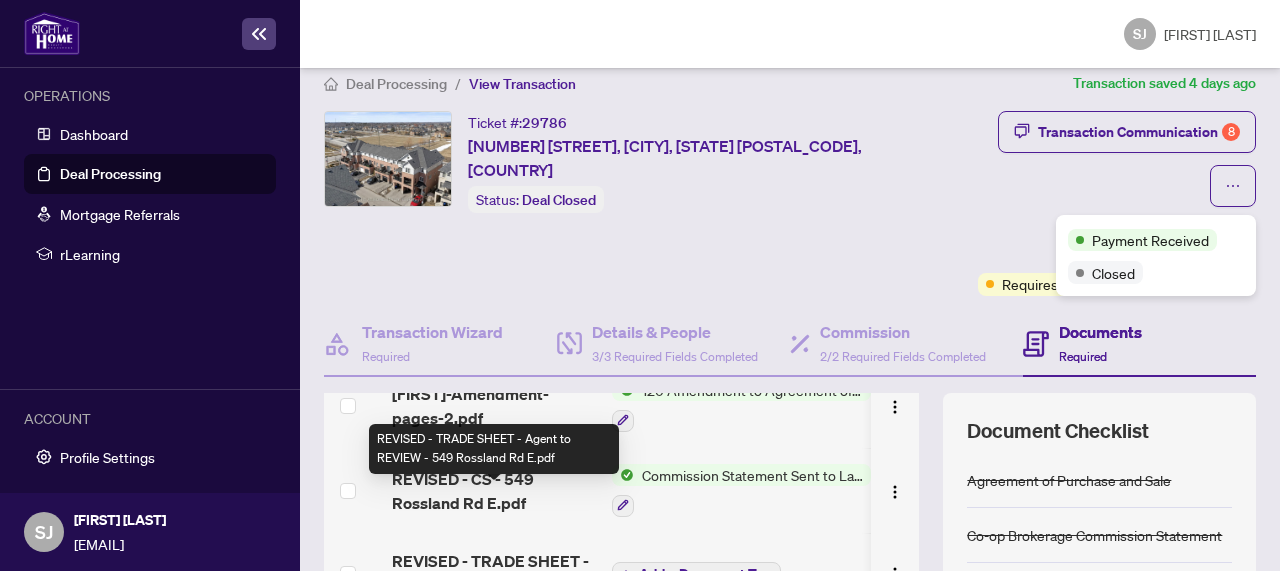 click on "REVISED - TRADE SHEET - Agent to REVIEW - 549 Rossland Rd E.pdf" at bounding box center [494, 573] 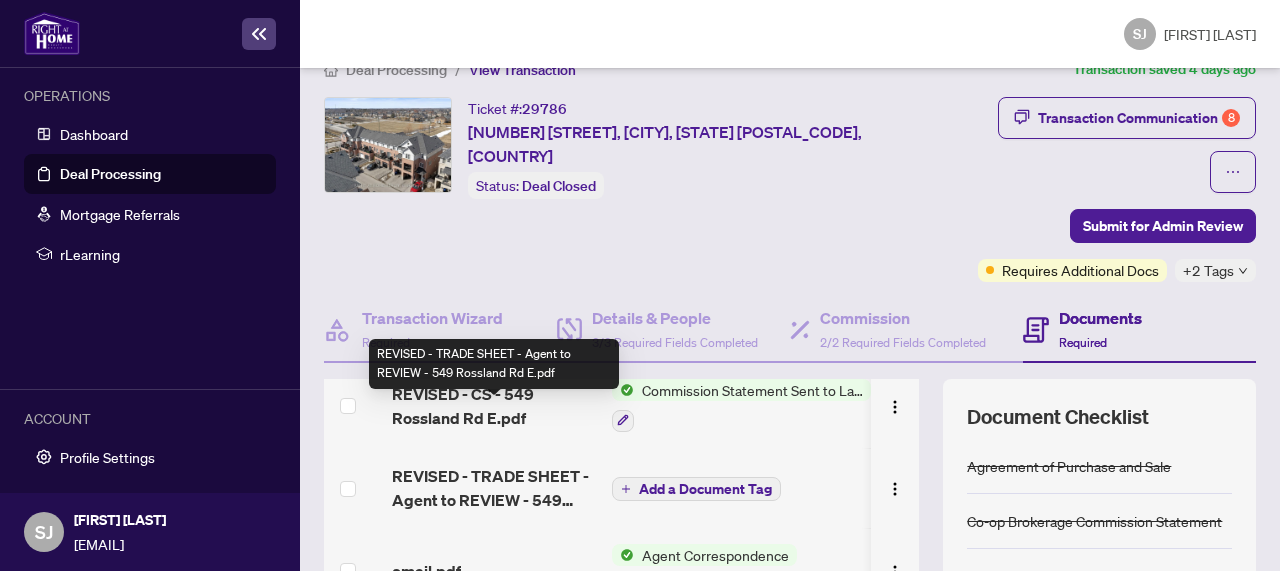 click on "REVISED - TRADE SHEET - Agent to REVIEW - 549 Rossland Rd E.pdf" at bounding box center (494, 488) 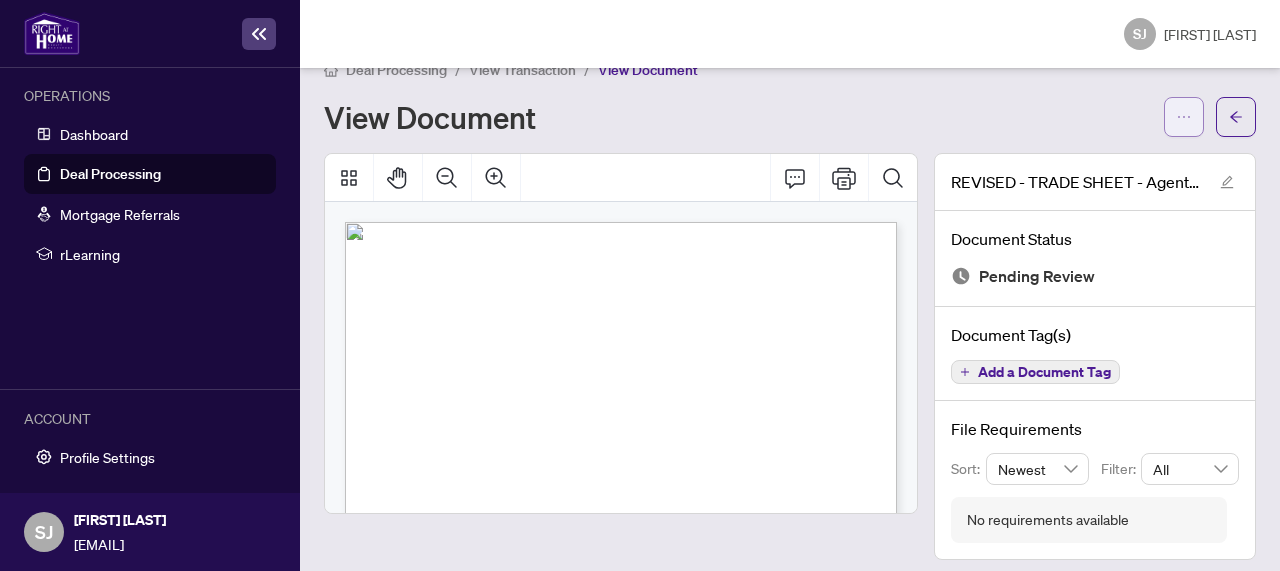 click at bounding box center [1184, 117] 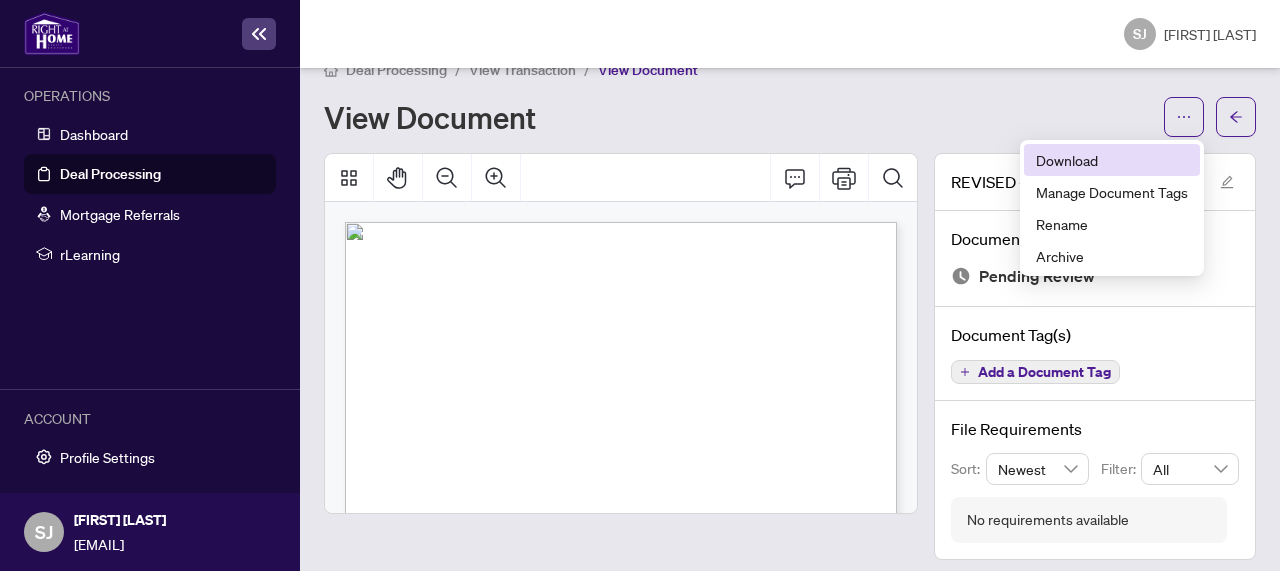 click on "Download" at bounding box center (1112, 160) 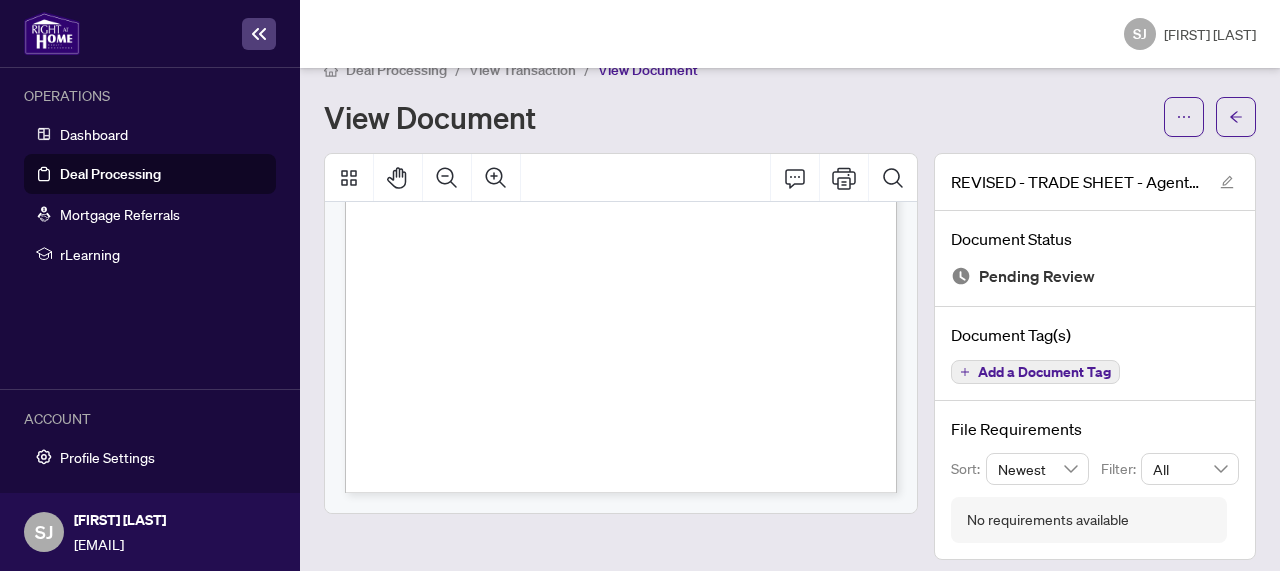 scroll, scrollTop: 443, scrollLeft: 0, axis: vertical 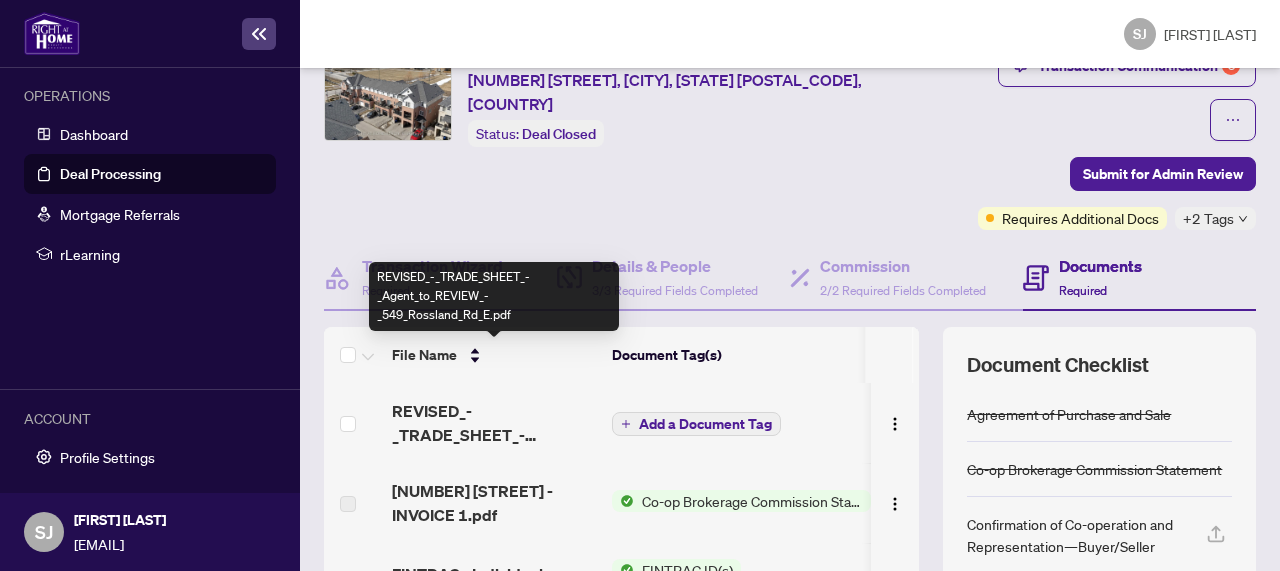 click on "Add a Document Tag" at bounding box center [705, 424] 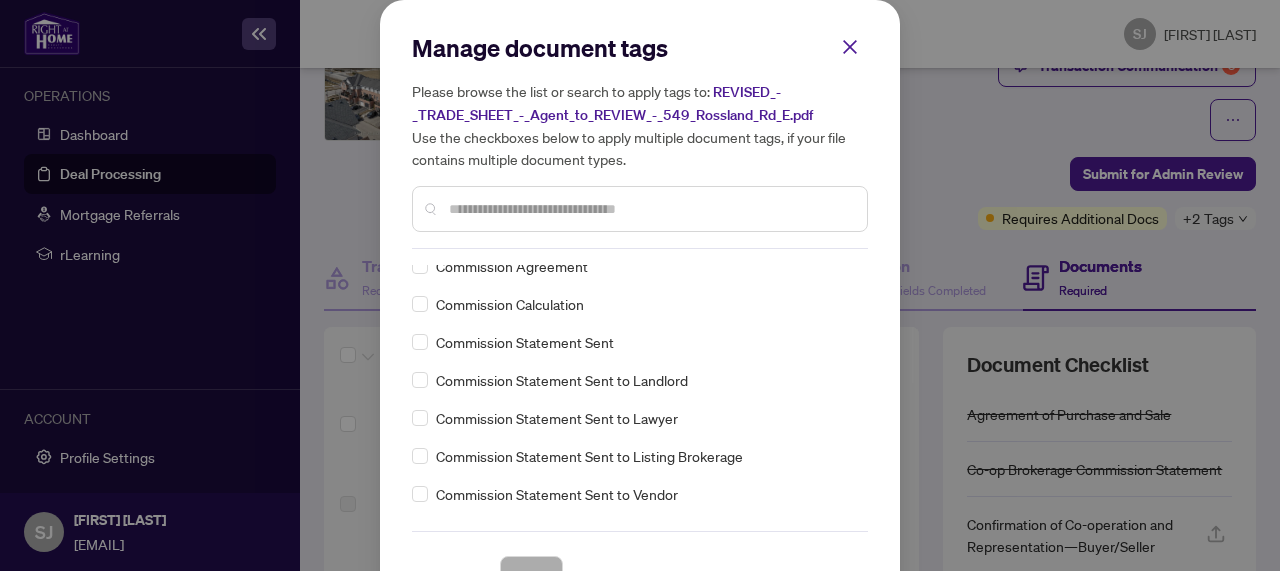 scroll, scrollTop: 867, scrollLeft: 0, axis: vertical 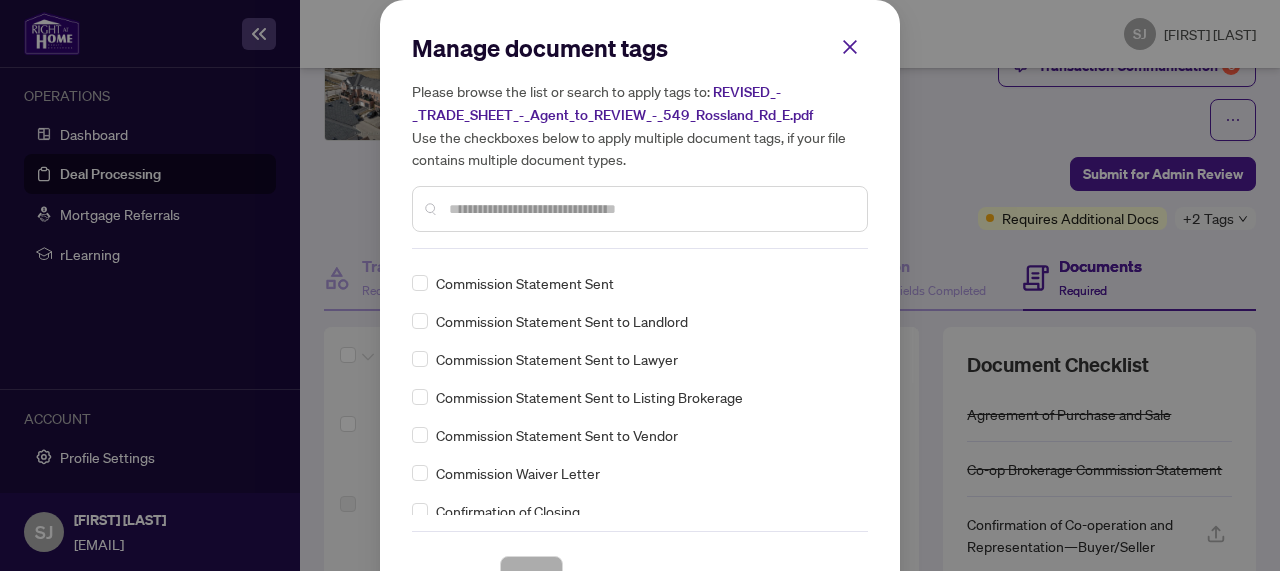 click at bounding box center [650, 209] 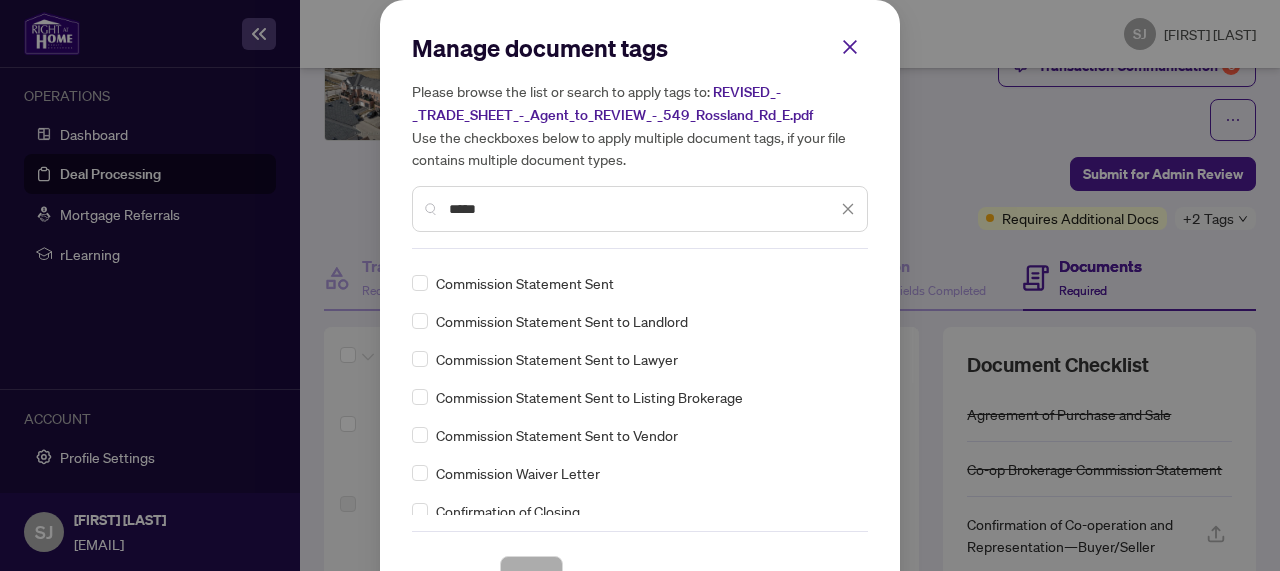 type on "*****" 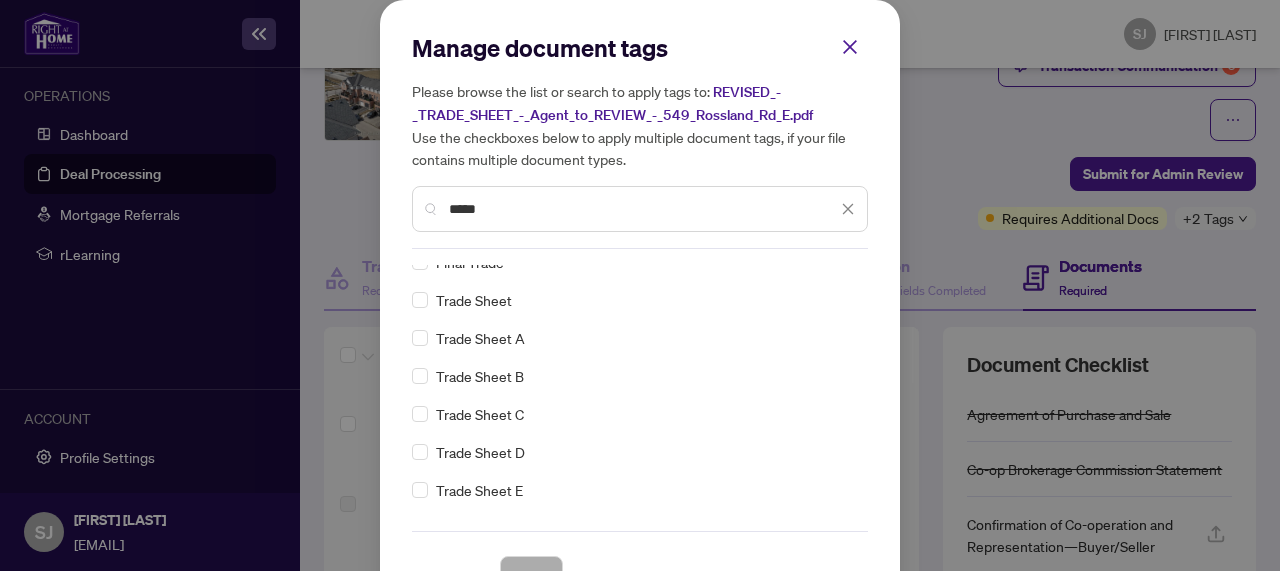 scroll, scrollTop: 0, scrollLeft: 0, axis: both 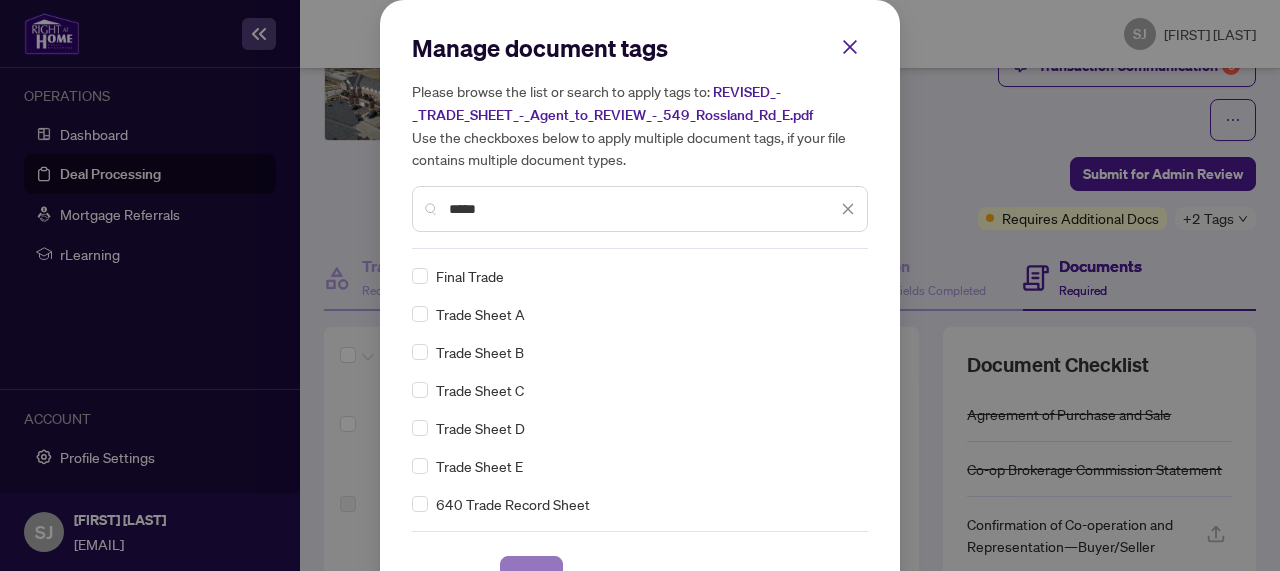 click on "Save" at bounding box center (531, 577) 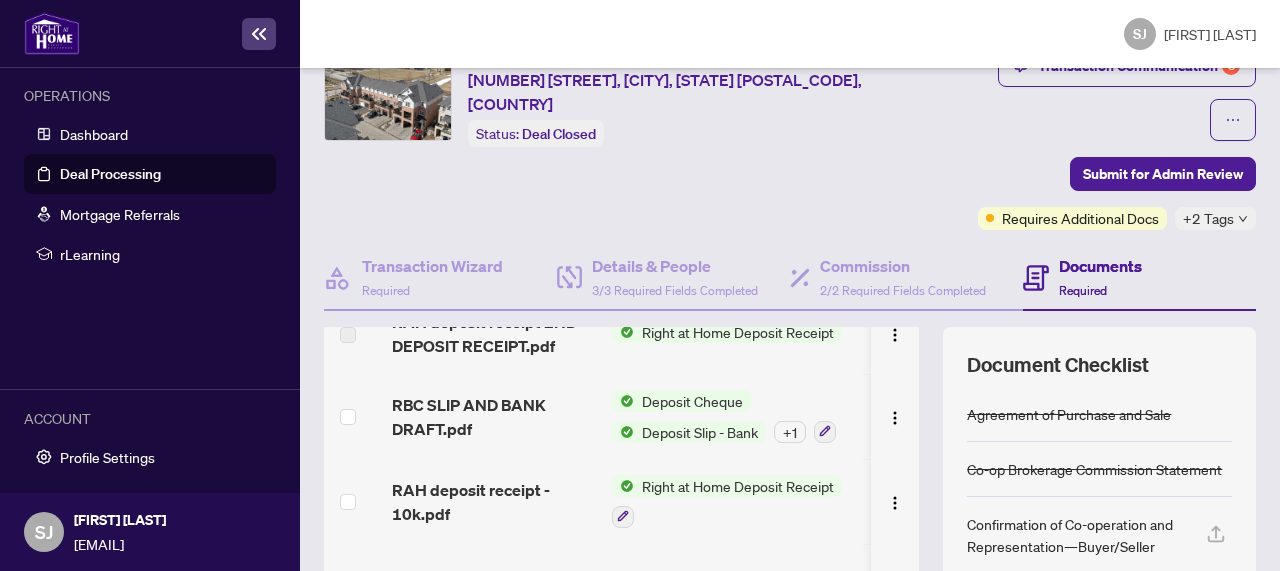 scroll, scrollTop: 1193, scrollLeft: 0, axis: vertical 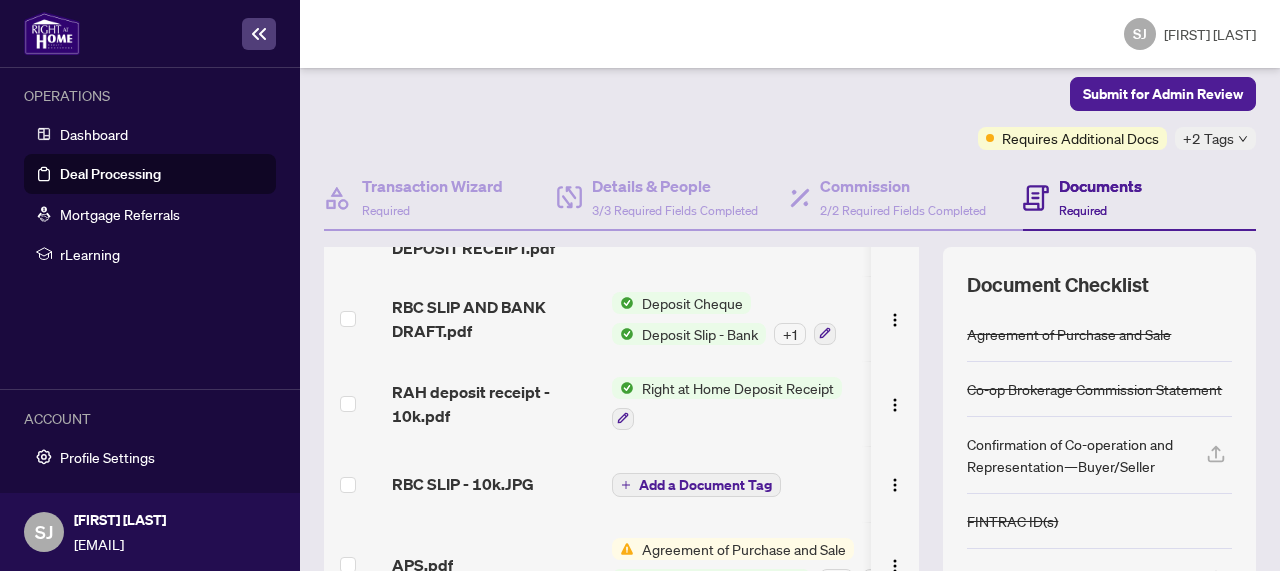click on "Add a Document Tag" at bounding box center (696, 485) 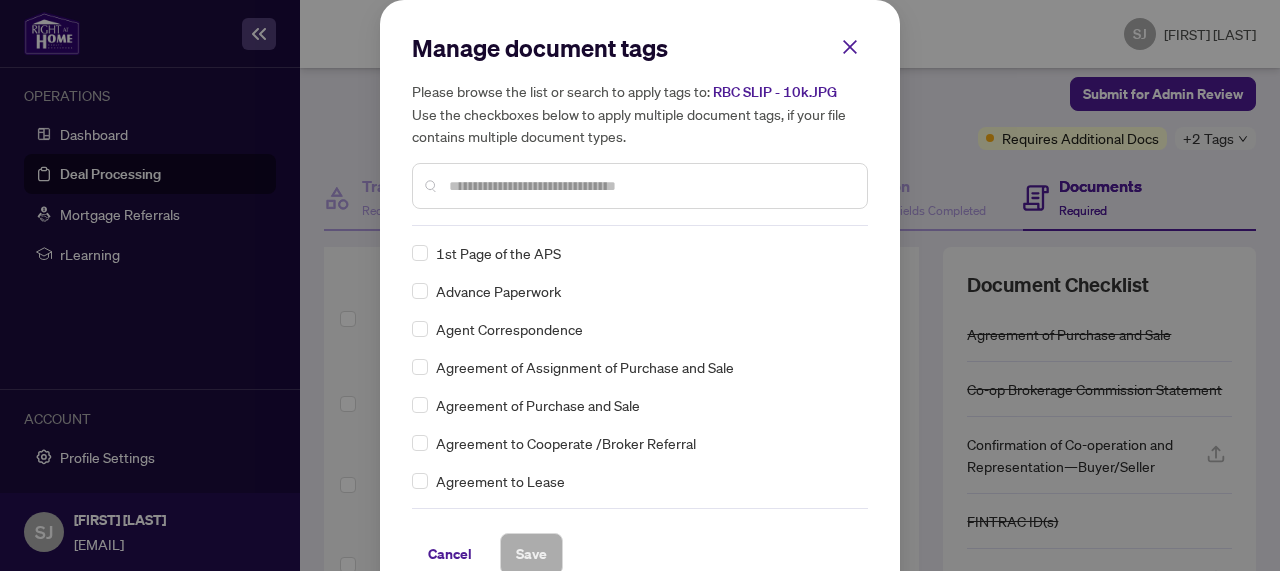 click at bounding box center [650, 186] 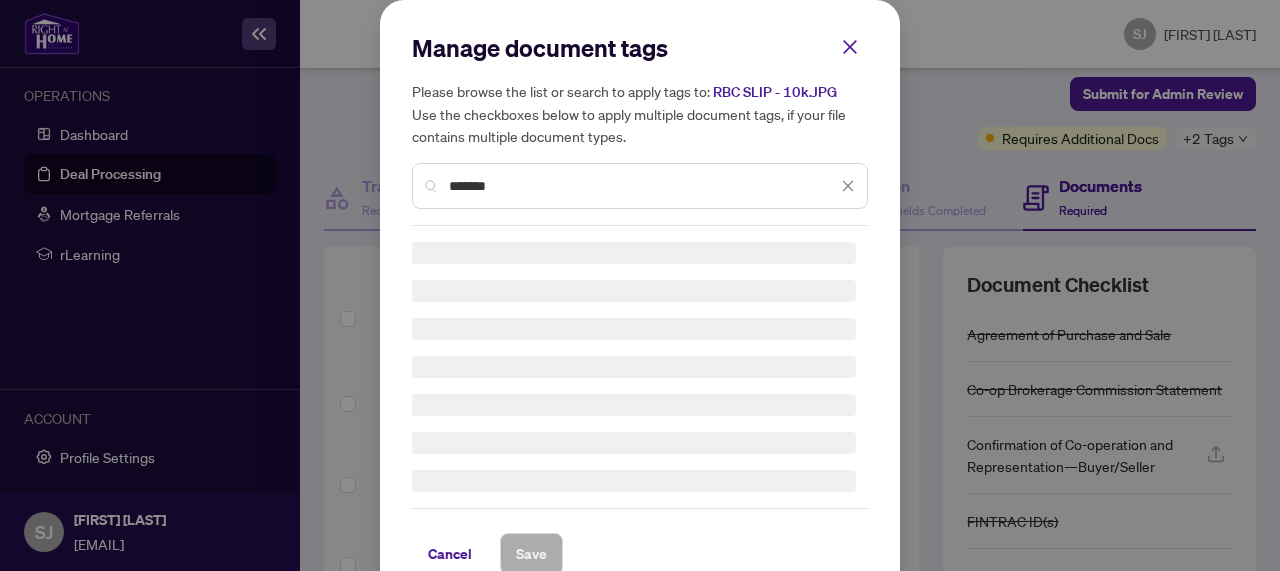 type on "*******" 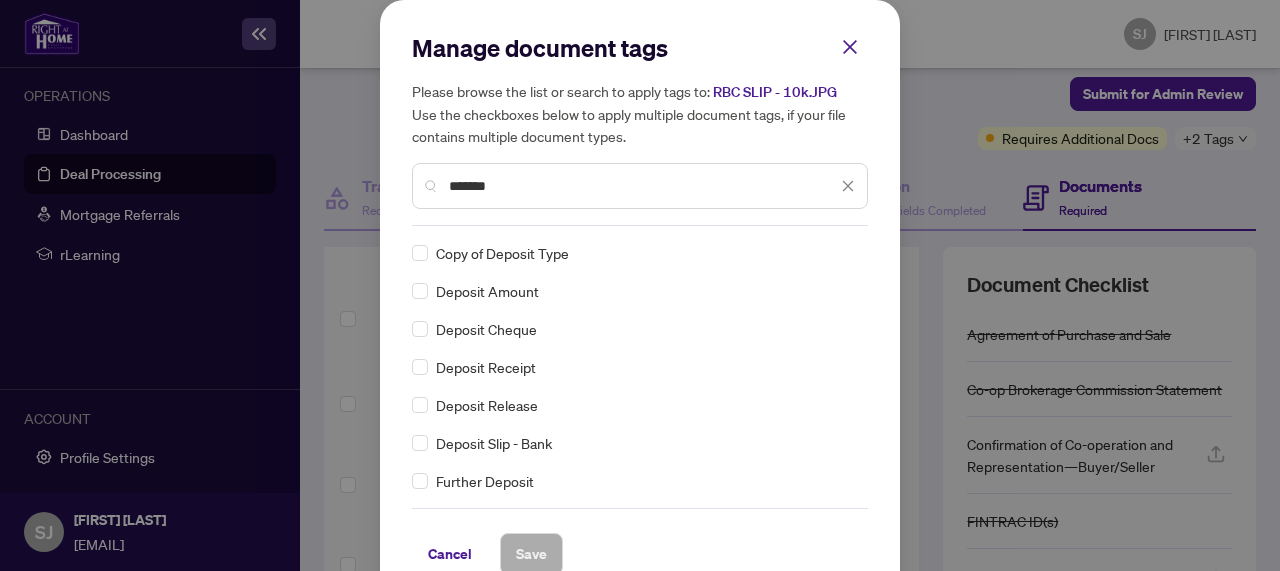 scroll, scrollTop: 19, scrollLeft: 0, axis: vertical 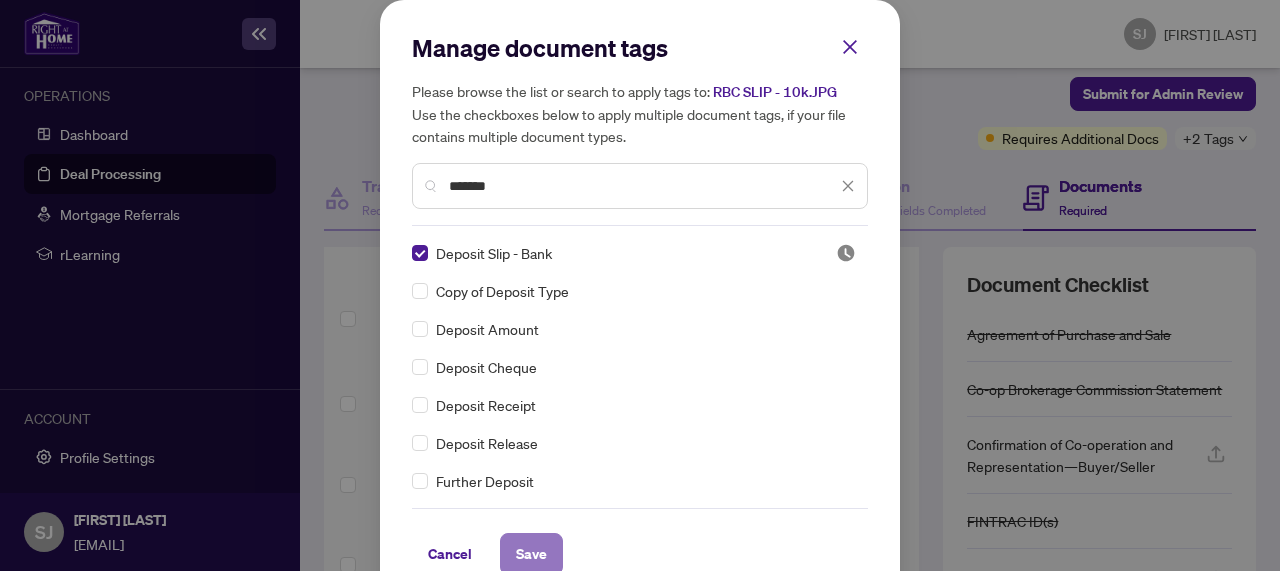 click on "Save" at bounding box center (531, 554) 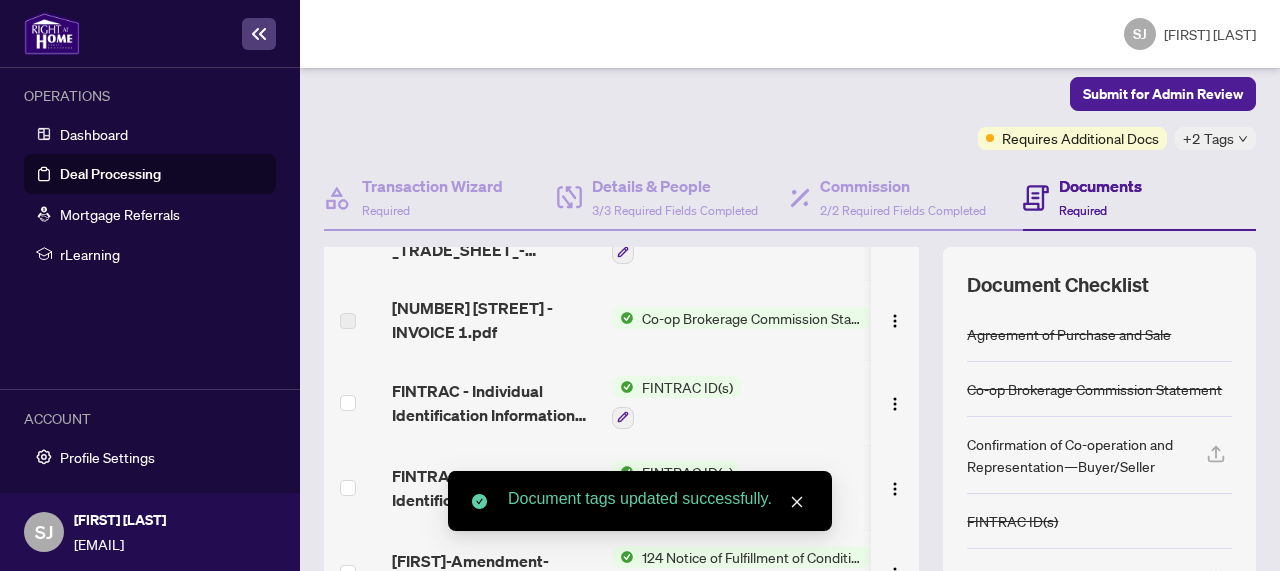 scroll, scrollTop: 0, scrollLeft: 0, axis: both 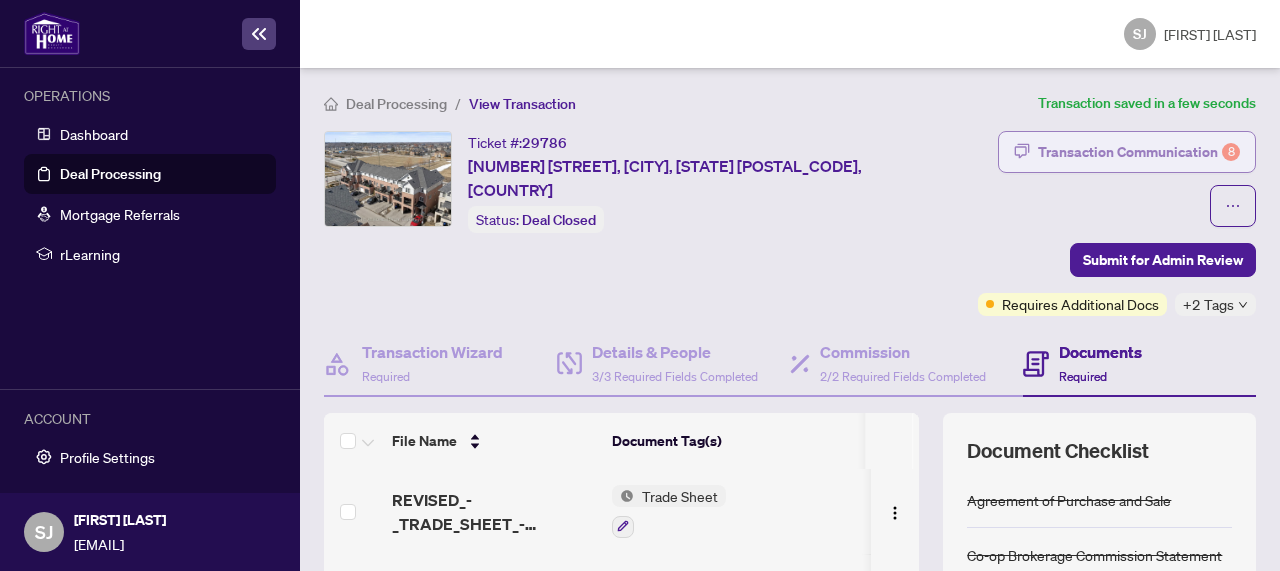 click on "Transaction Communication 8" at bounding box center (1139, 152) 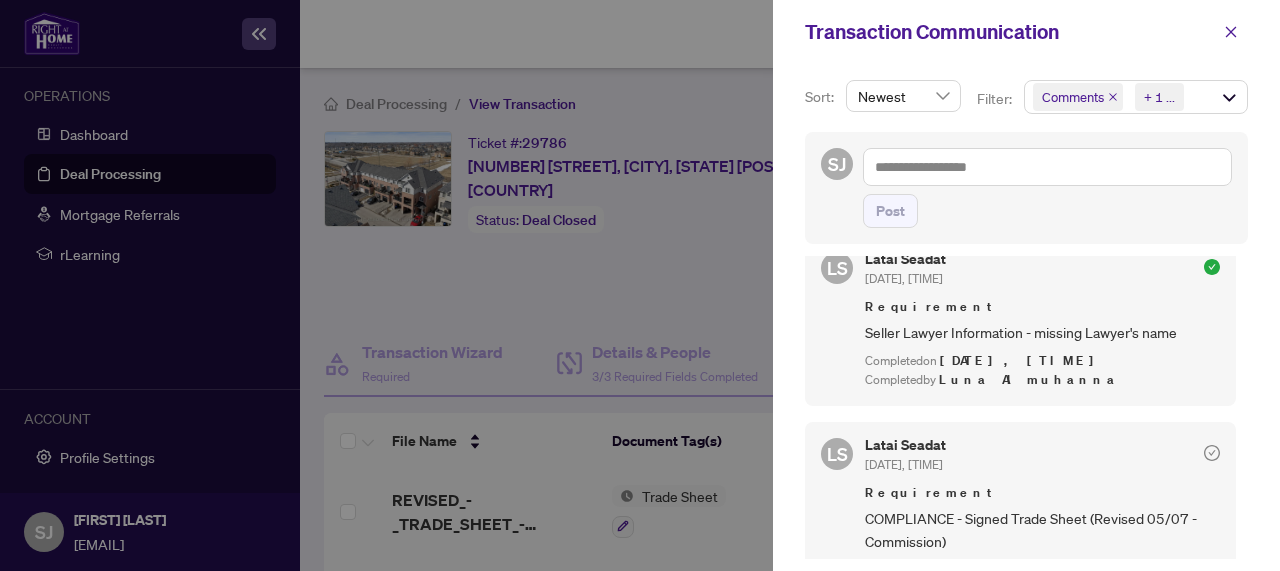 scroll, scrollTop: 1885, scrollLeft: 0, axis: vertical 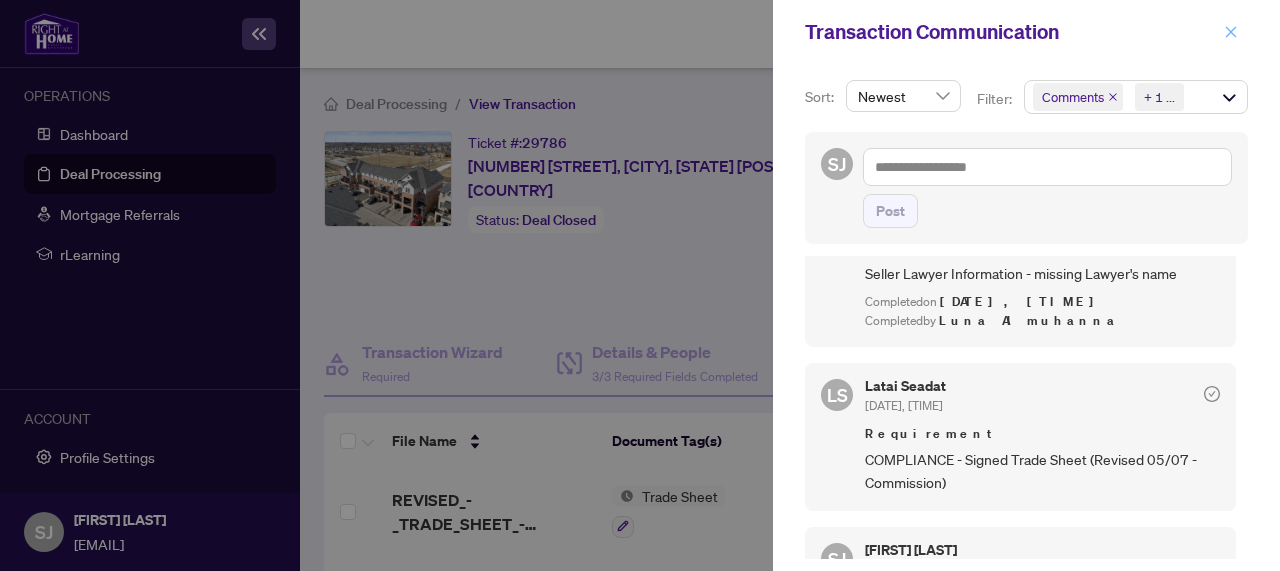 click at bounding box center [1231, 32] 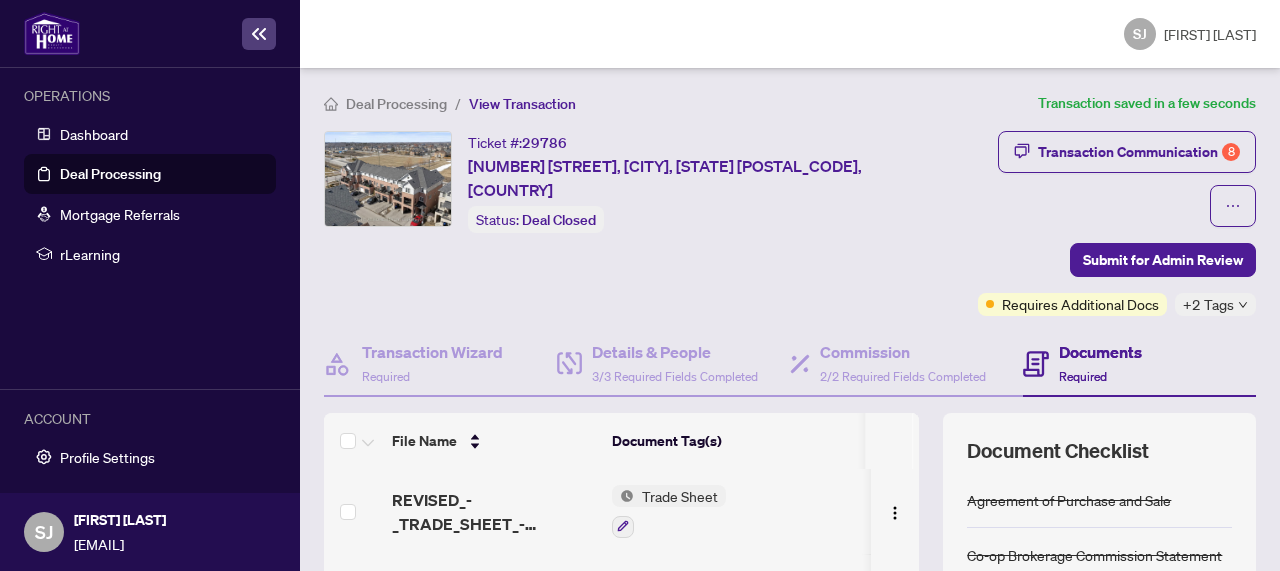 click on "Deal Processing" at bounding box center [110, 174] 